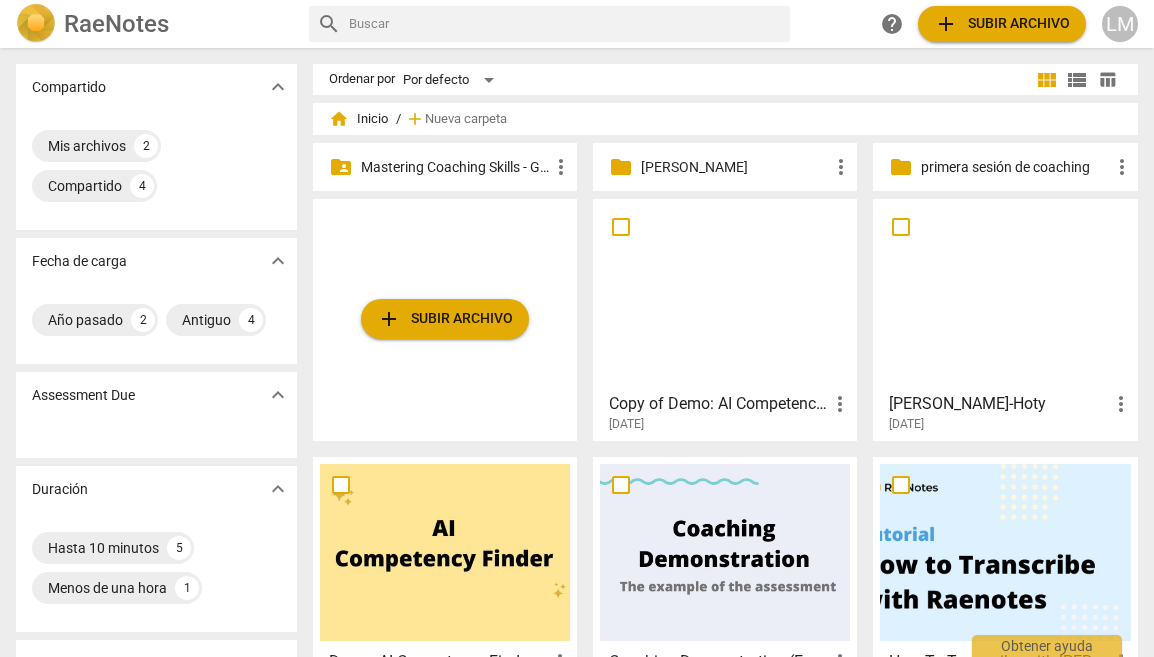 scroll, scrollTop: 0, scrollLeft: 0, axis: both 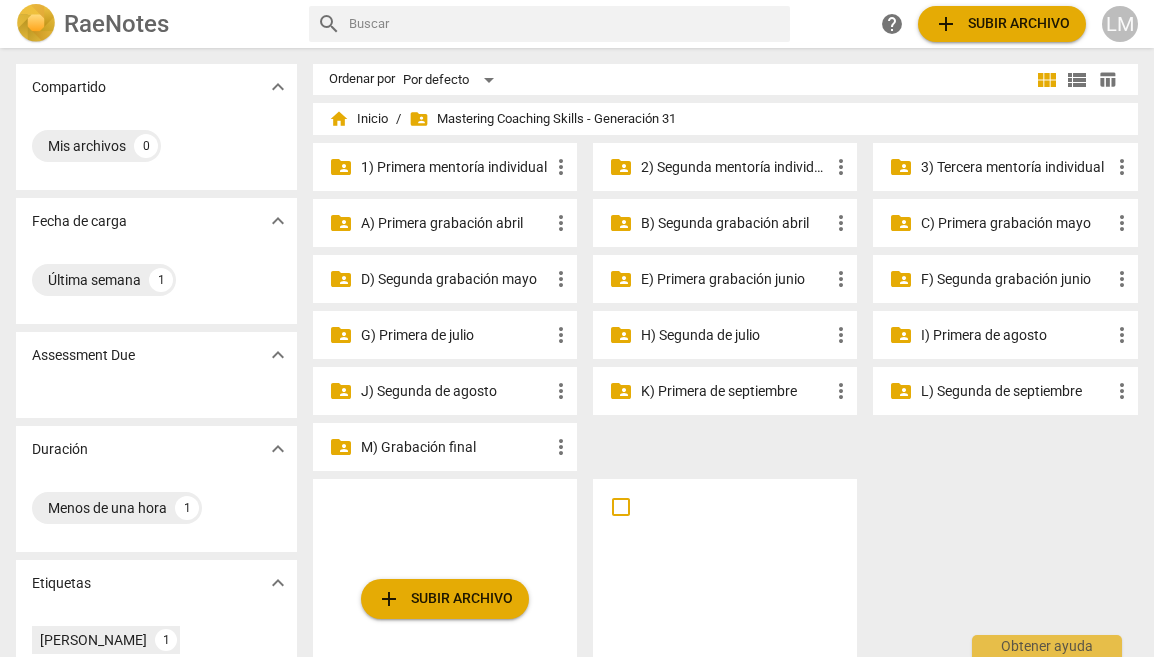 click on "2) Segunda mentoría individual" at bounding box center [735, 167] 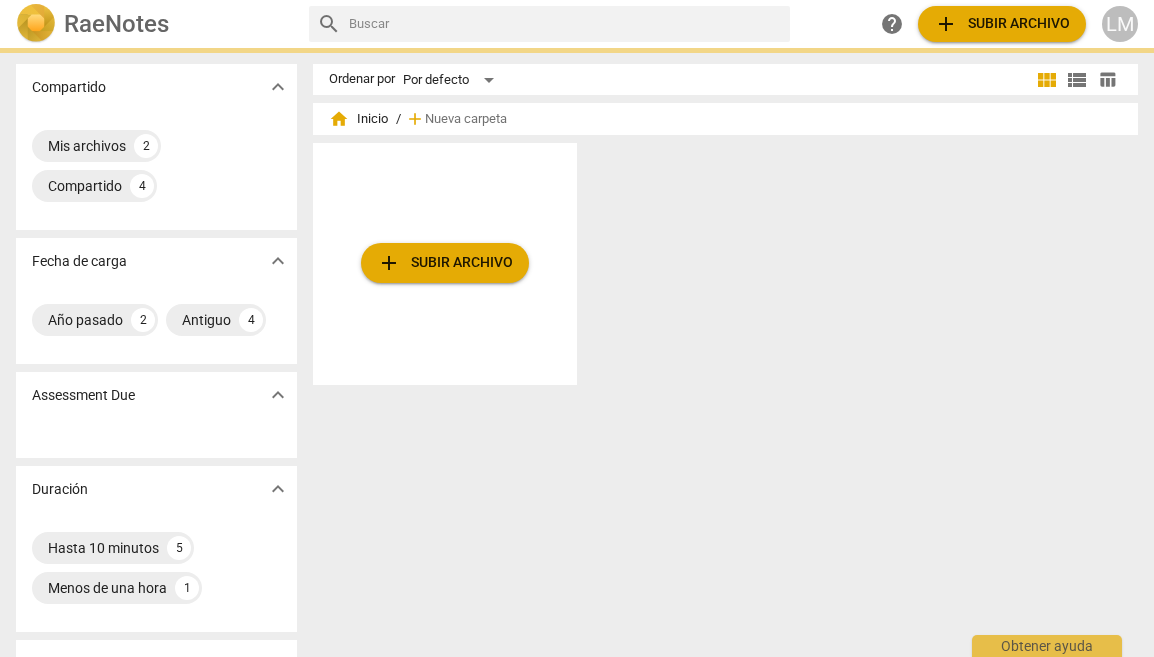 scroll, scrollTop: 0, scrollLeft: 0, axis: both 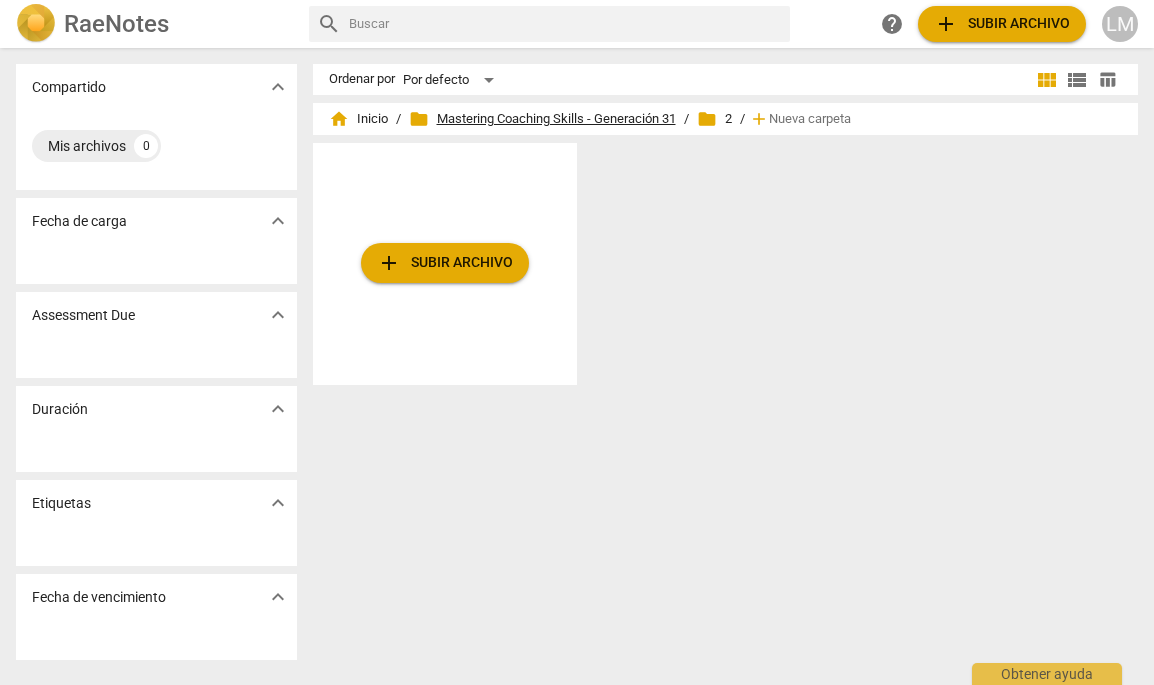 click on "folder Mastering Coaching Skills - Generación 31" at bounding box center (542, 119) 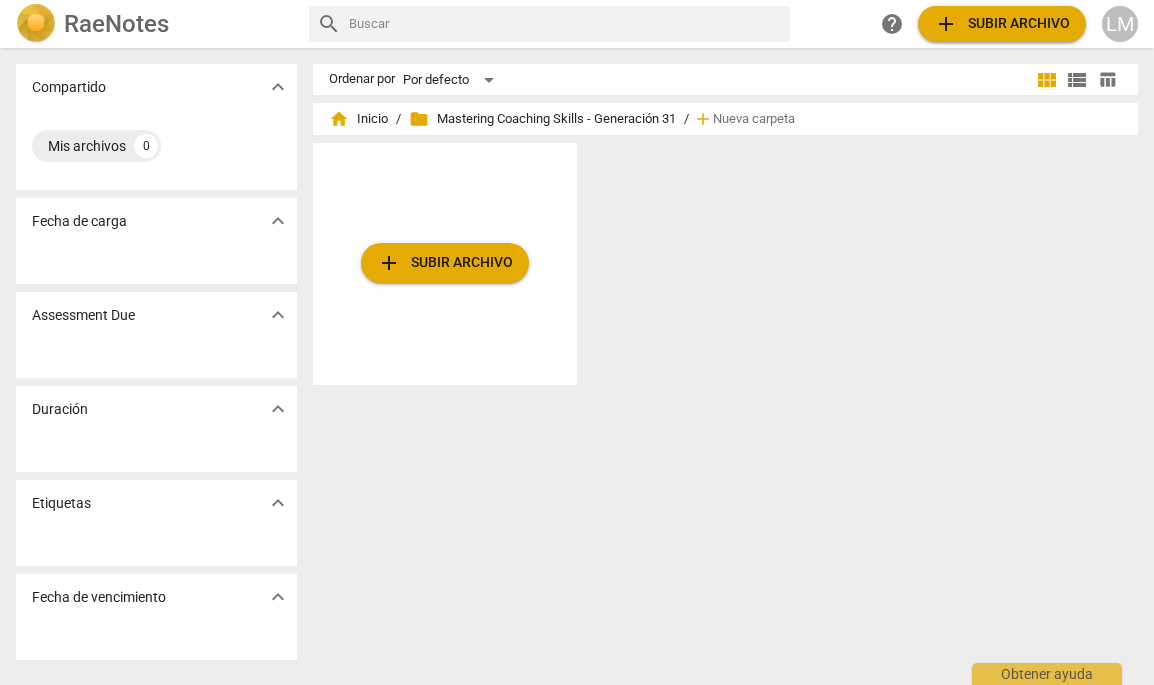 click on "folder Mastering Coaching Skills - Generación 31" at bounding box center [542, 119] 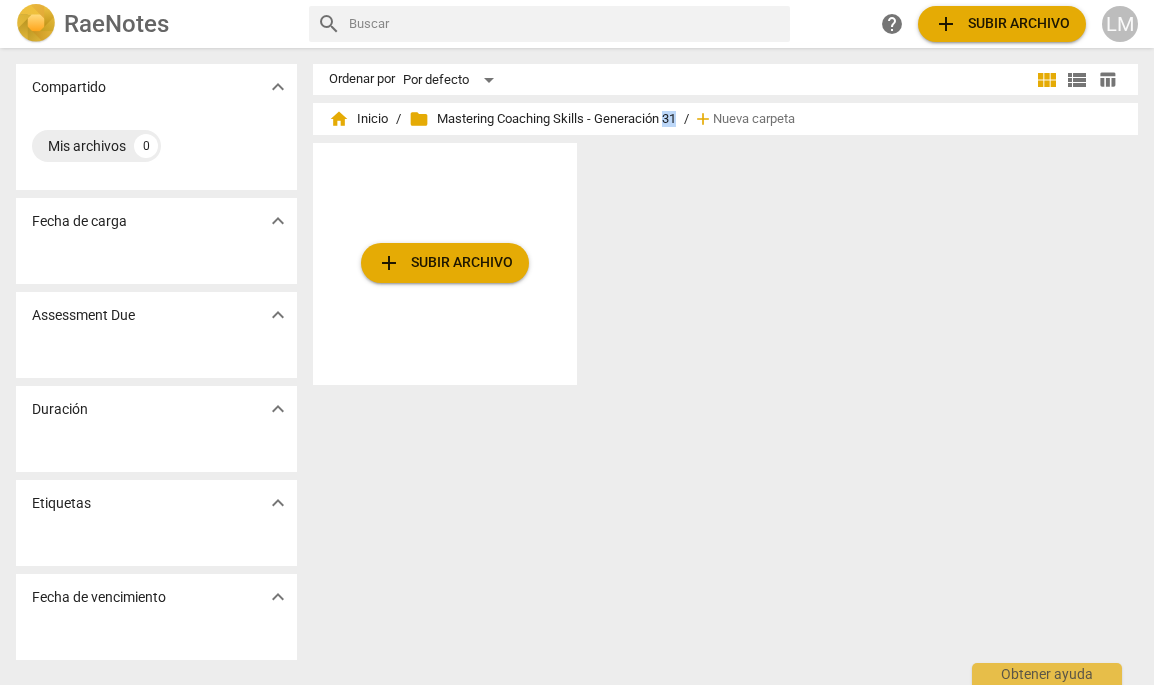 click on "folder Mastering Coaching Skills - Generación 31" at bounding box center [542, 119] 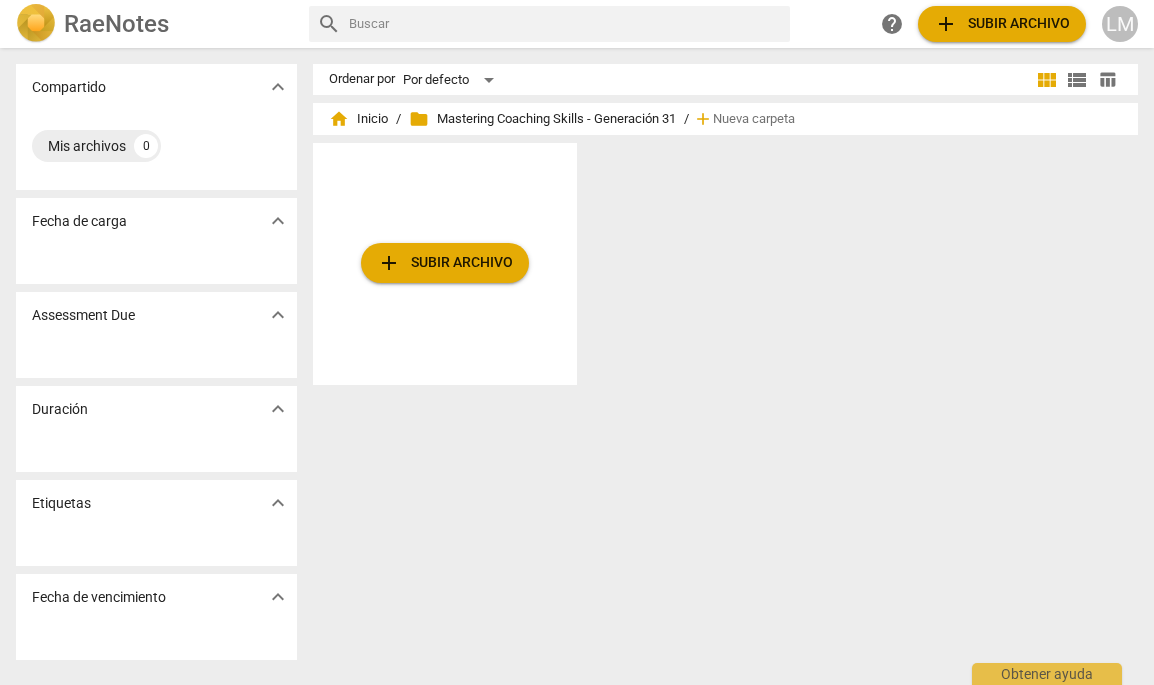 click on "add   Subir archivo" at bounding box center (734, 272) 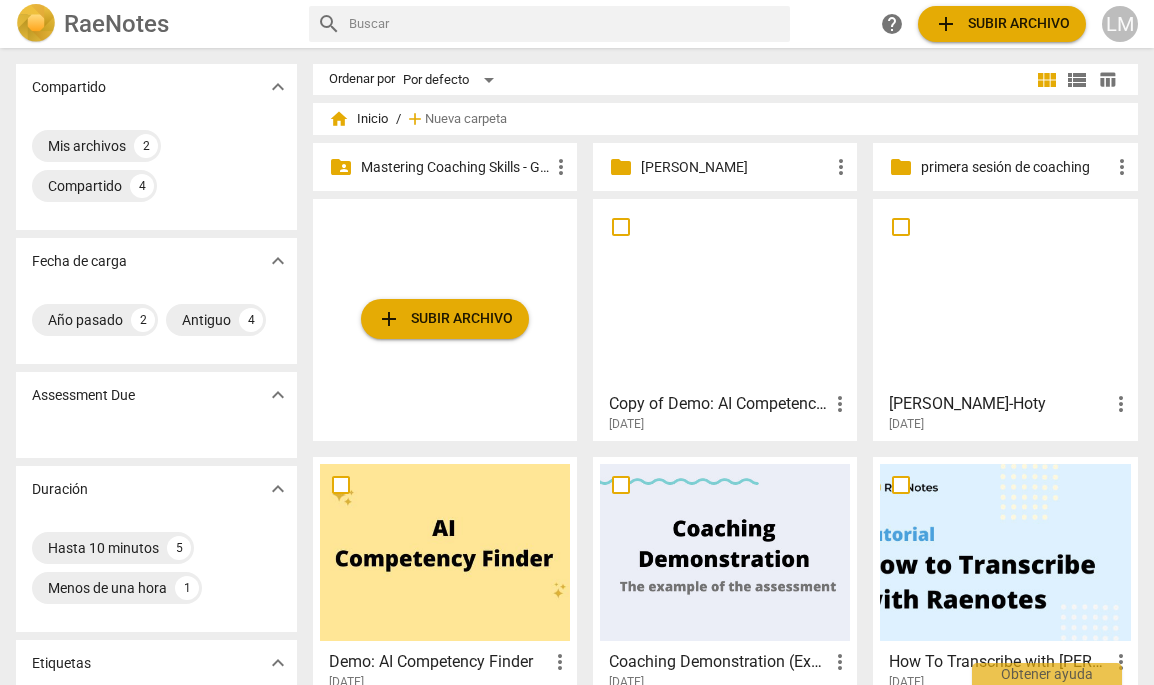scroll, scrollTop: 0, scrollLeft: 0, axis: both 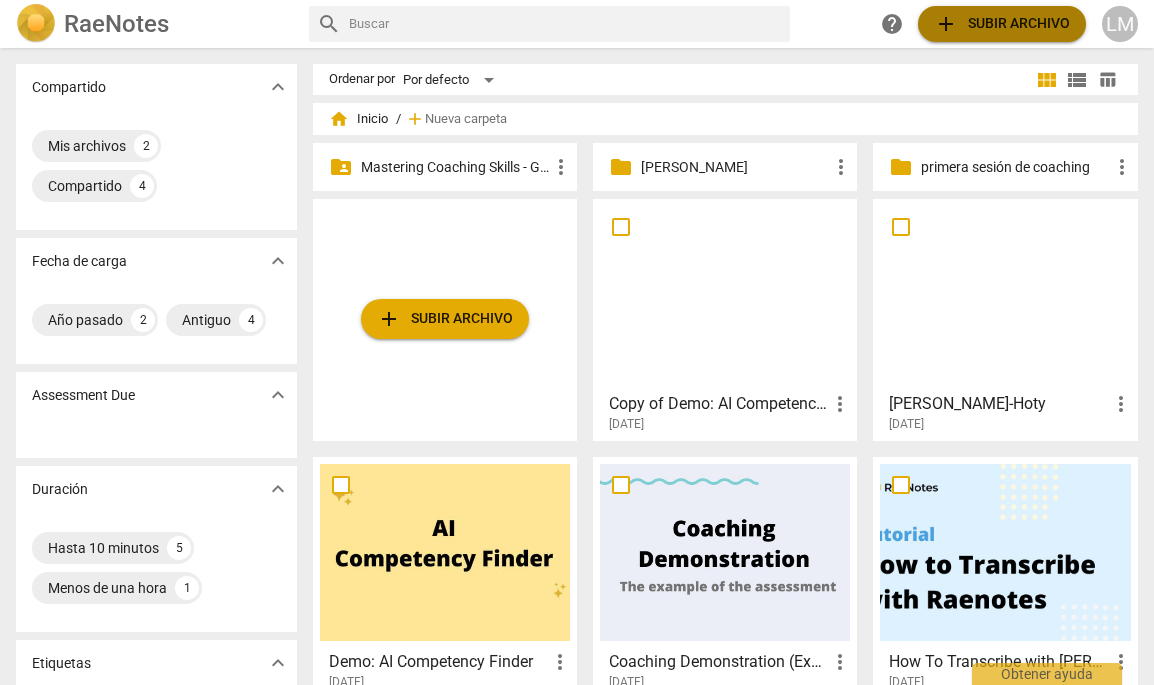 click on "add   Subir archivo" at bounding box center (1002, 24) 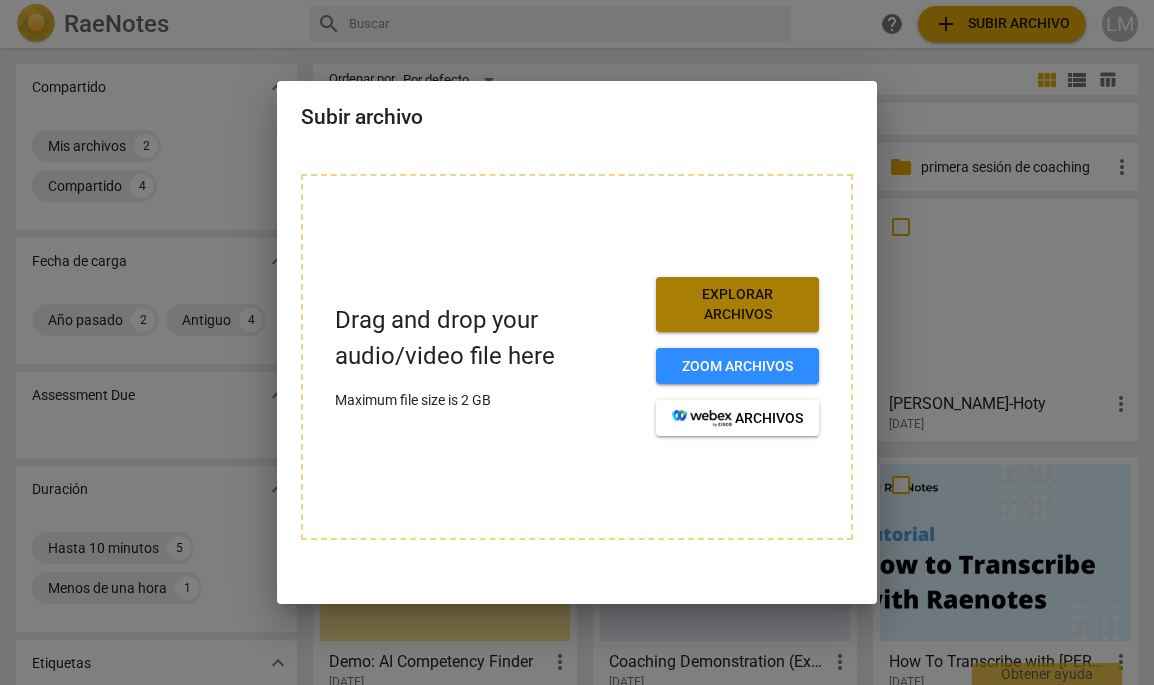 click on "Explorar archivos" at bounding box center (737, 304) 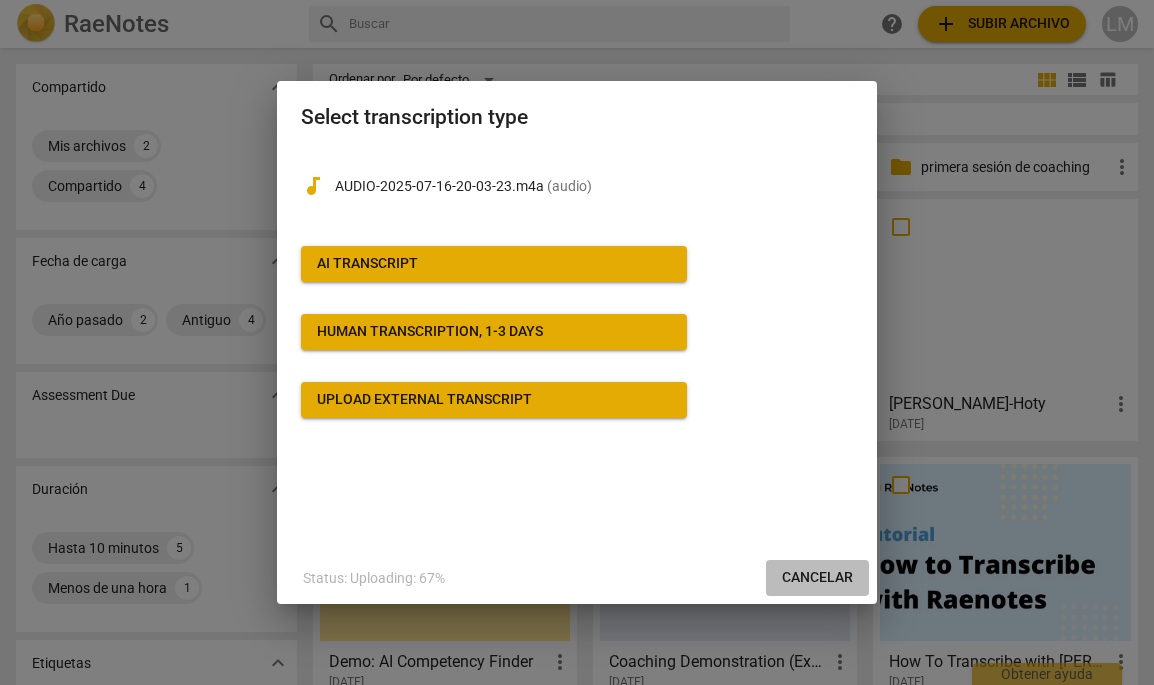 click on "Cancelar" at bounding box center (817, 578) 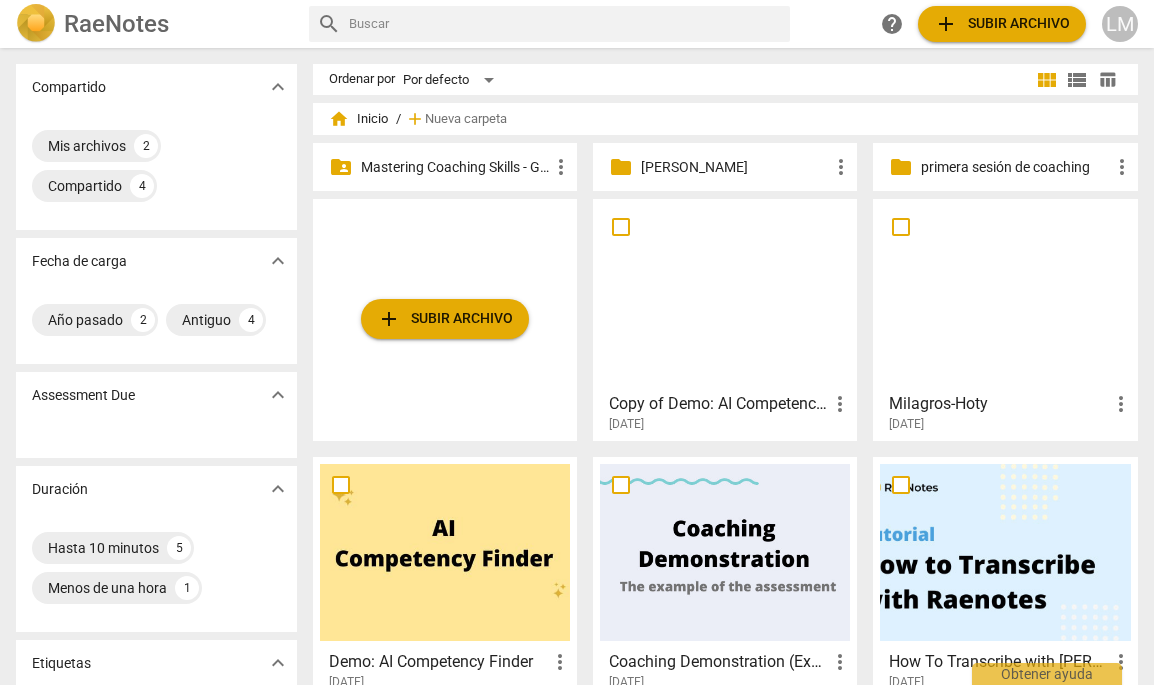 scroll, scrollTop: 0, scrollLeft: 0, axis: both 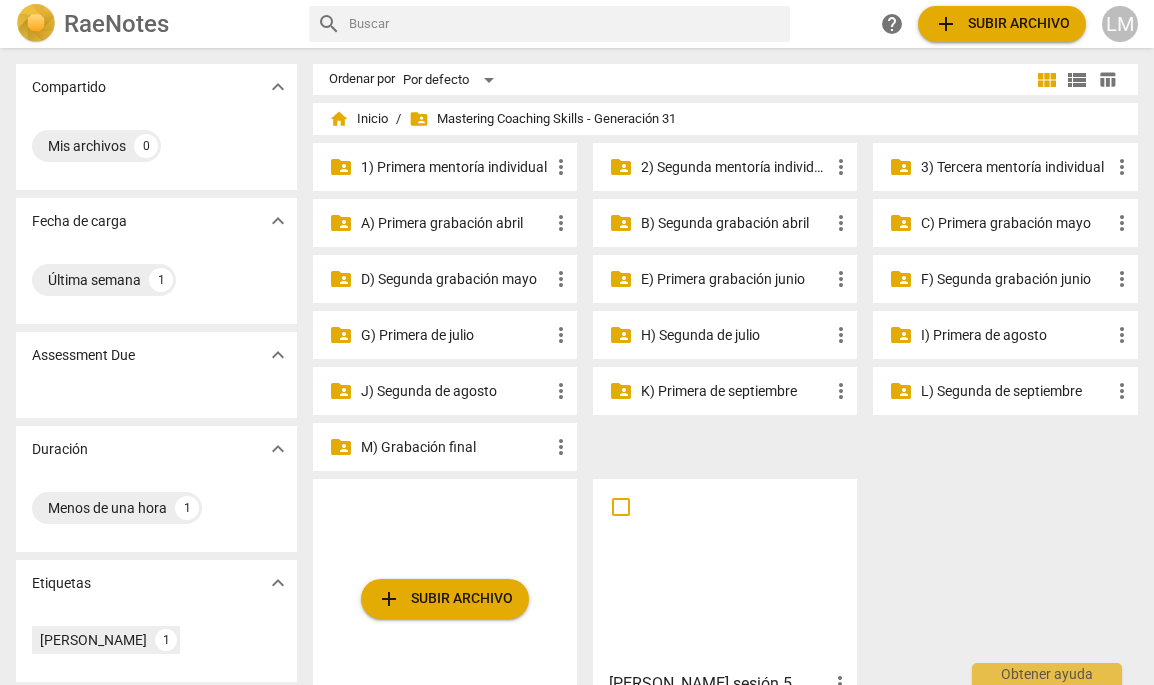 click on "2) Segunda mentoría individual" at bounding box center [735, 167] 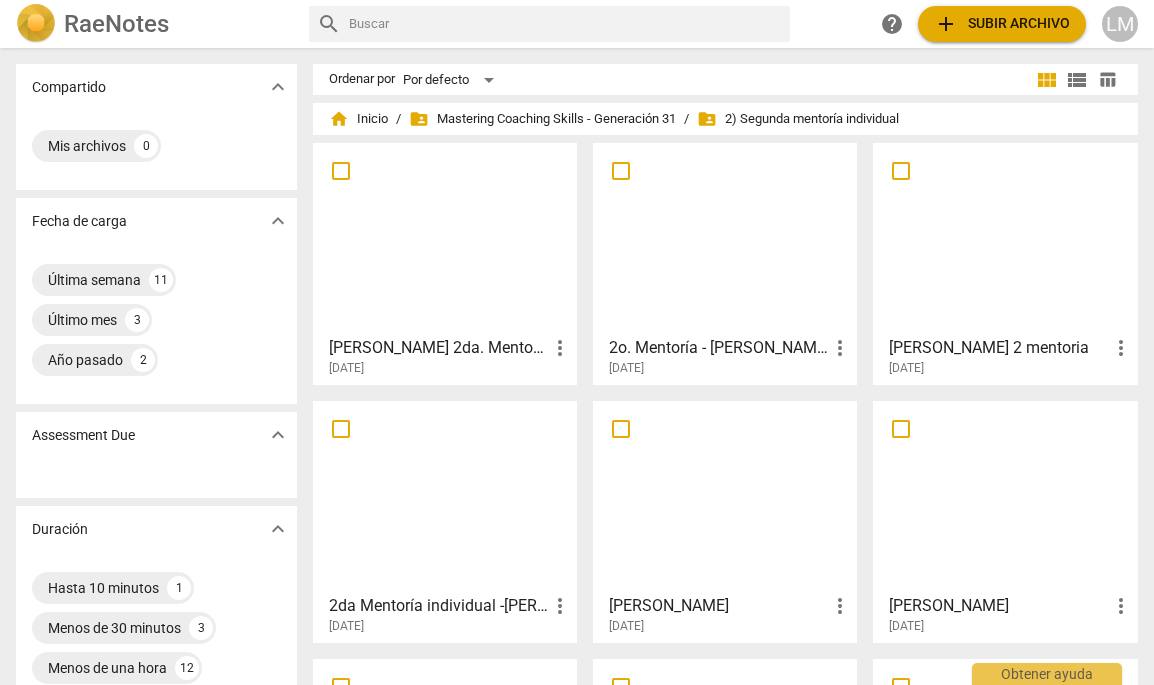 click on "add   Subir archivo" at bounding box center [1002, 24] 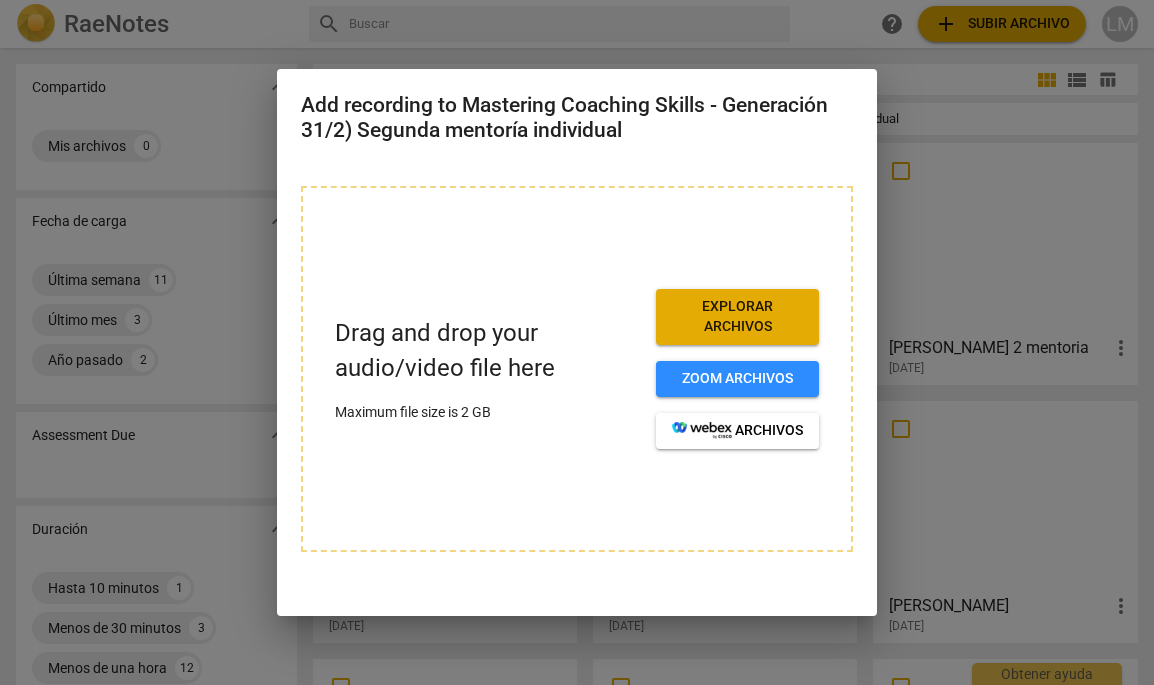 click on "Explorar archivos" at bounding box center [737, 316] 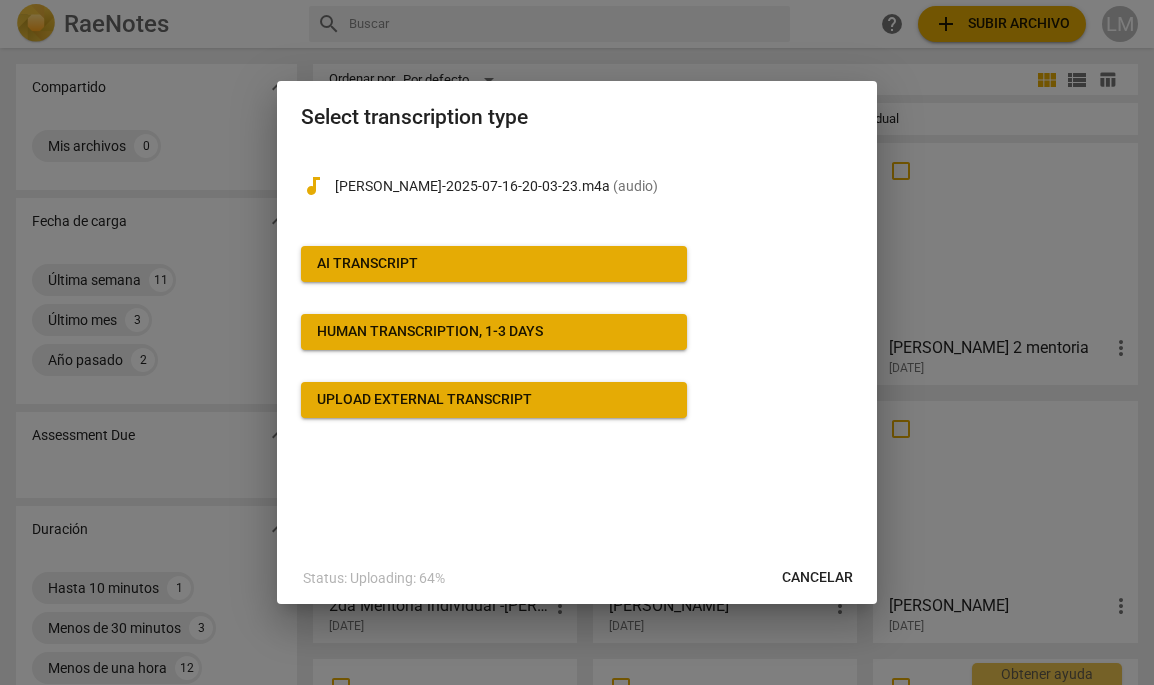click on "AI Transcript" at bounding box center [494, 264] 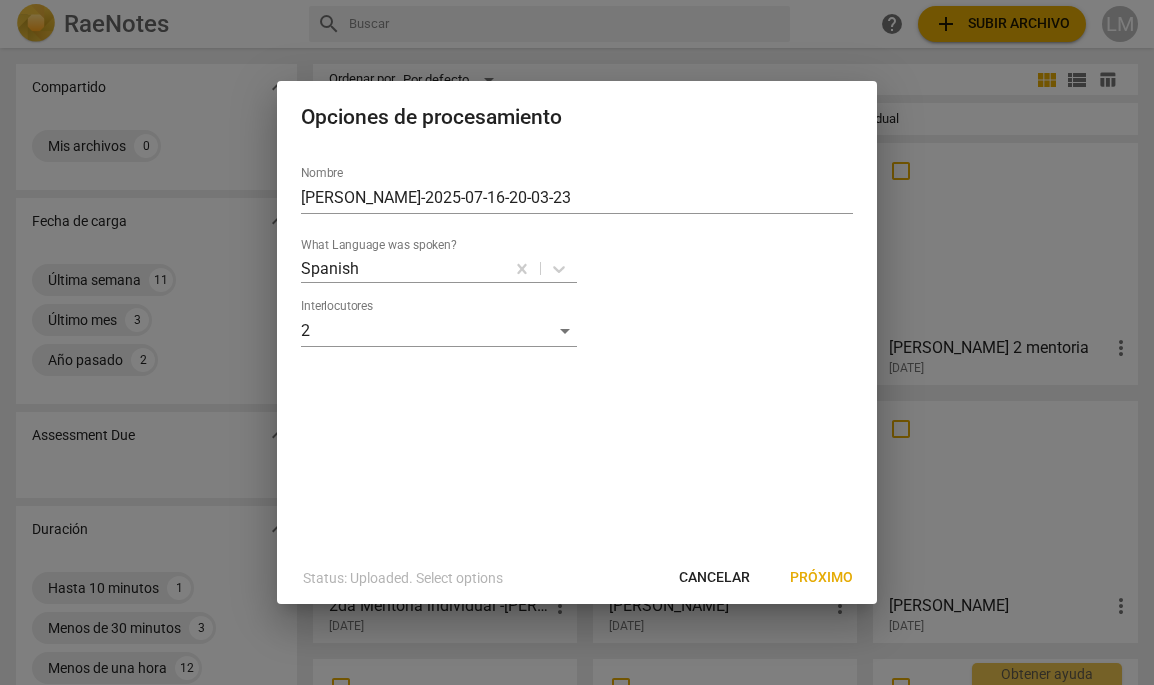 click on "Próximo" at bounding box center (821, 578) 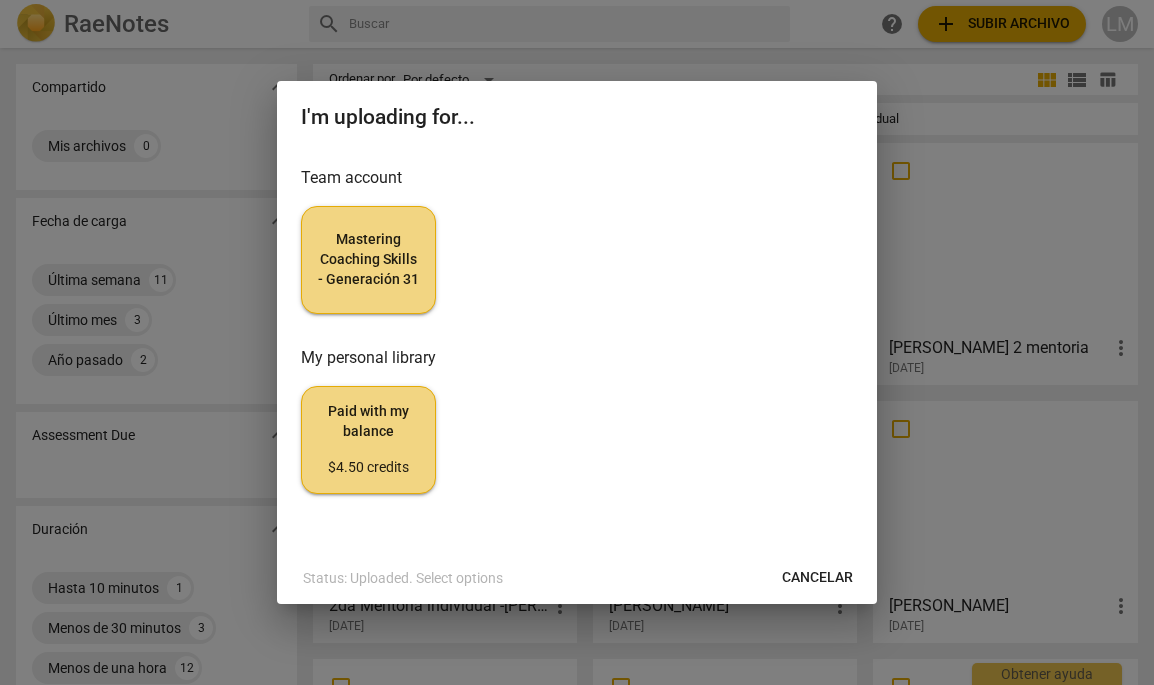 click on "Mastering Coaching Skills - Generación 31" at bounding box center [368, 259] 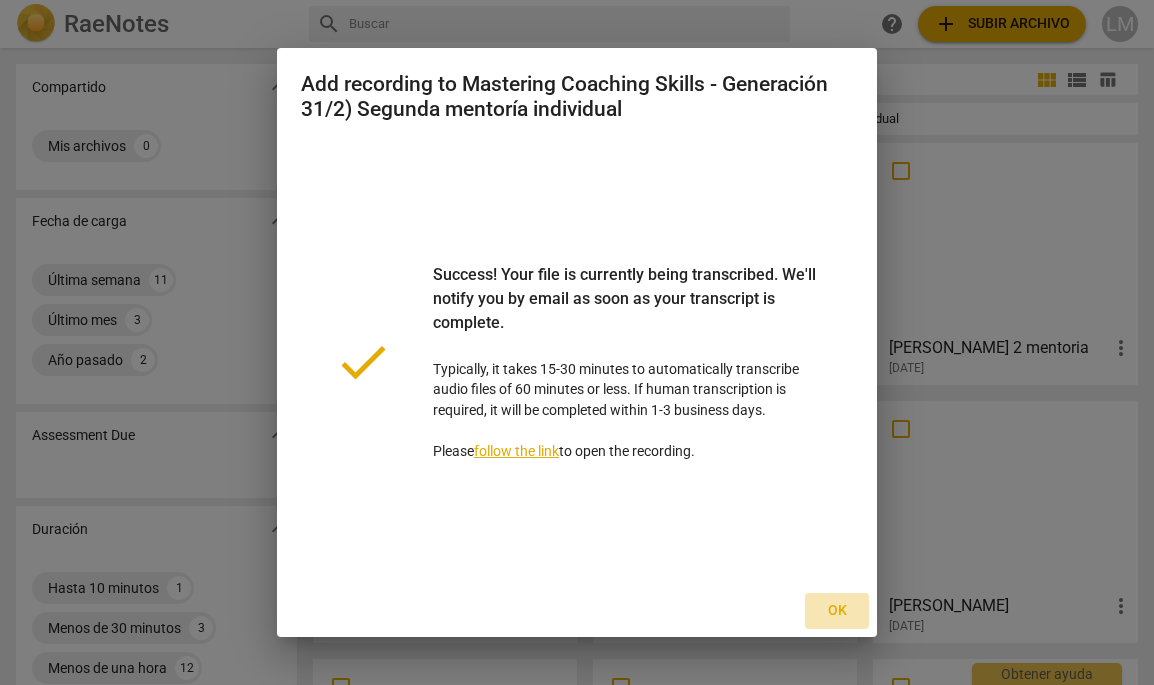 click on "Ok" at bounding box center (837, 611) 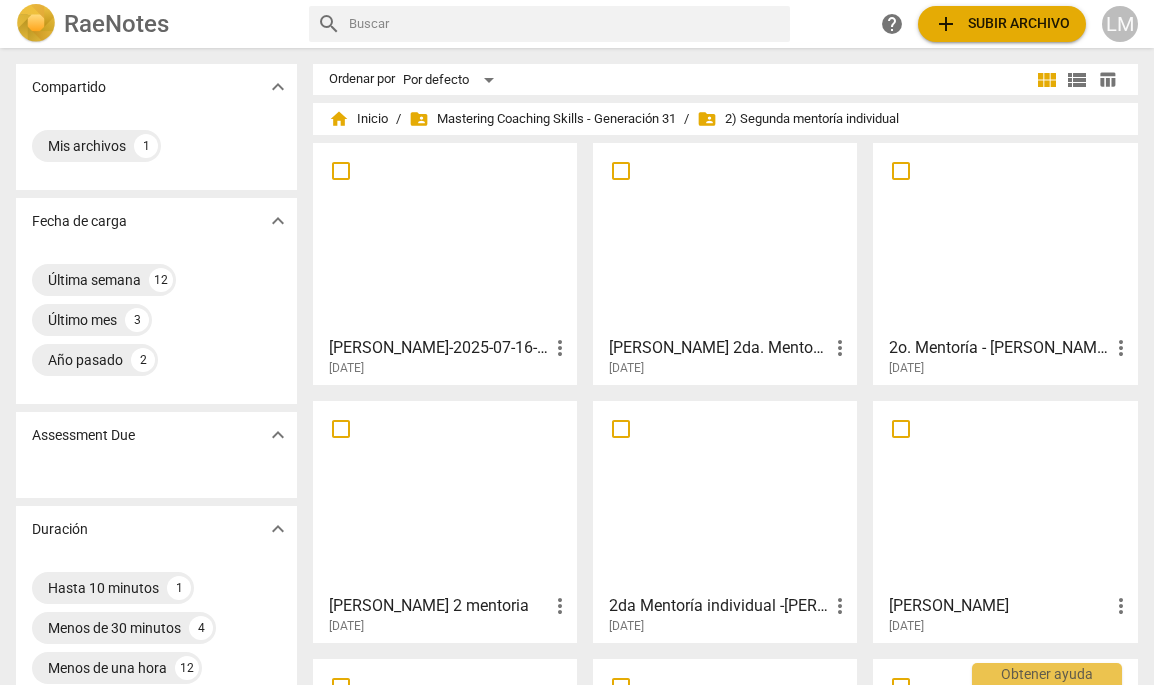 click on "[PERSON_NAME]-2025-07-16-20-03-23" at bounding box center [438, 348] 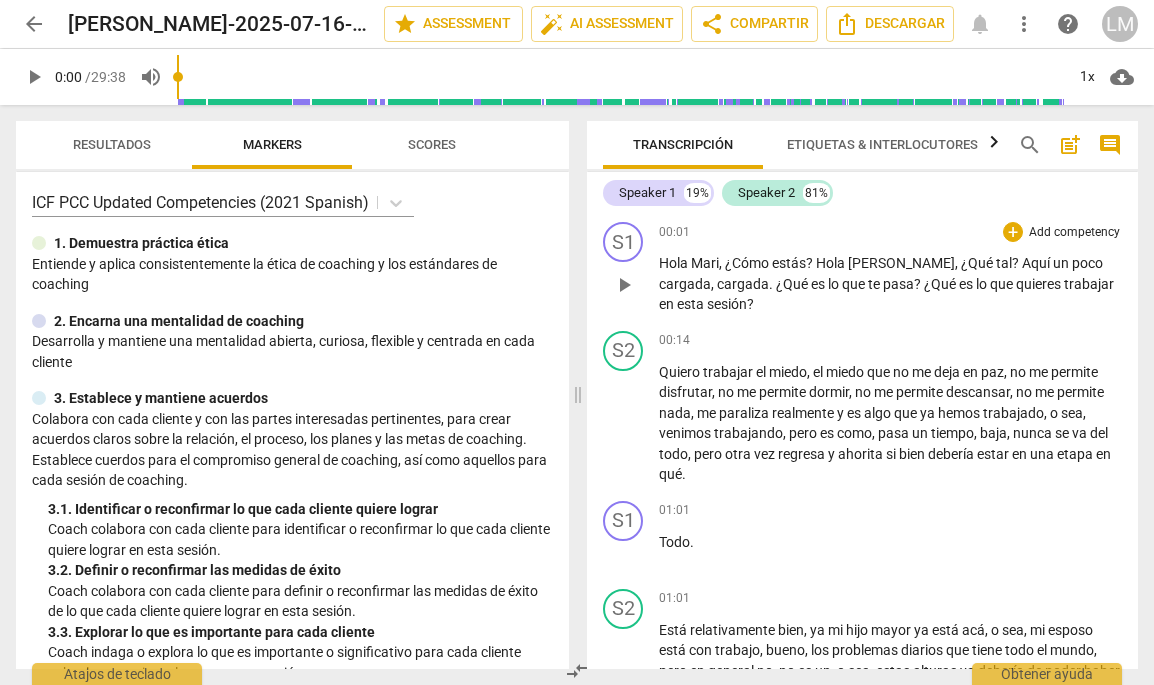 click on "?" at bounding box center (811, 263) 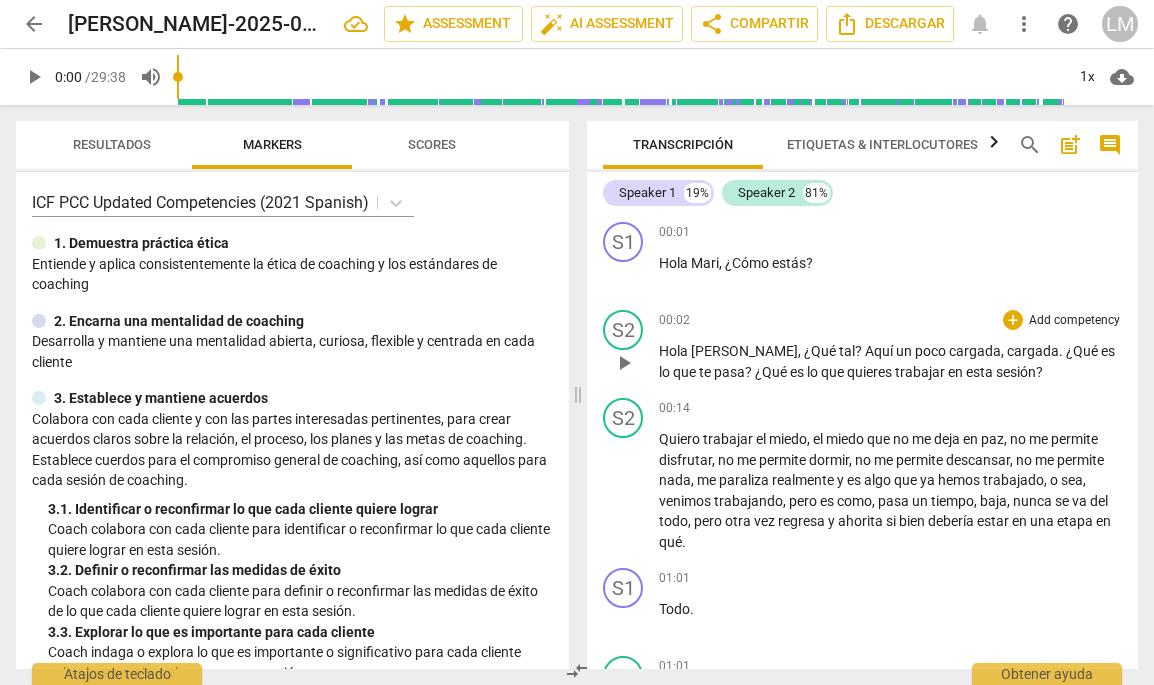 click on "?" at bounding box center (750, 372) 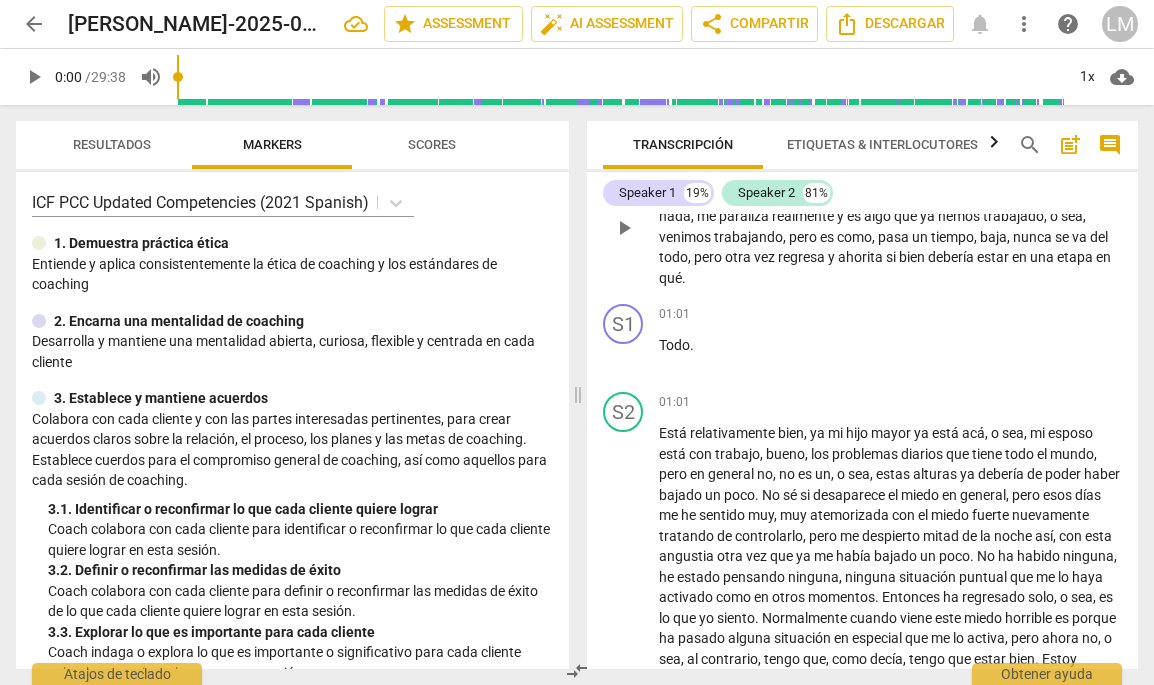 scroll, scrollTop: 354, scrollLeft: 0, axis: vertical 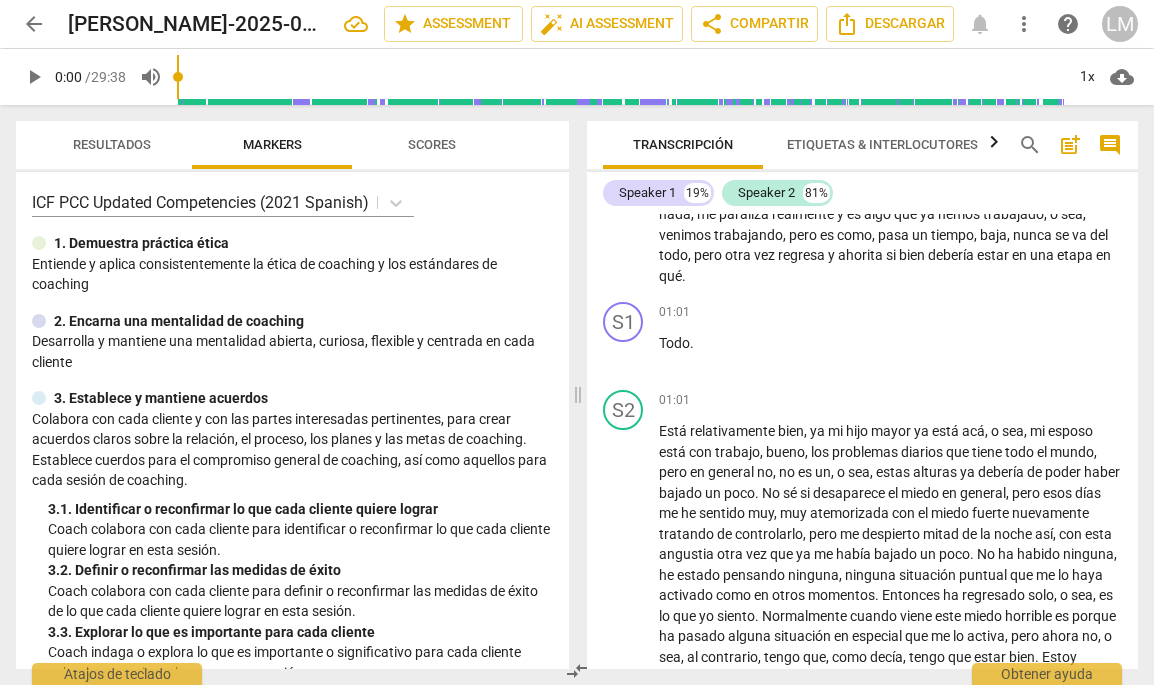 click on "arrow_back" at bounding box center [34, 24] 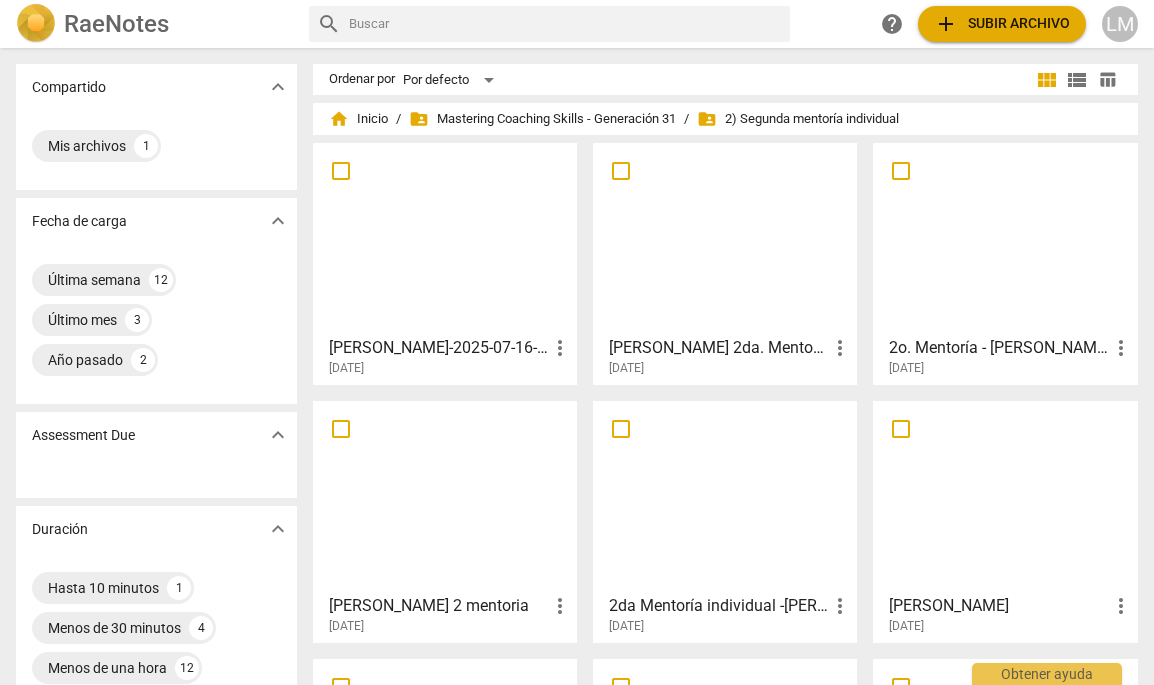 scroll, scrollTop: 0, scrollLeft: 0, axis: both 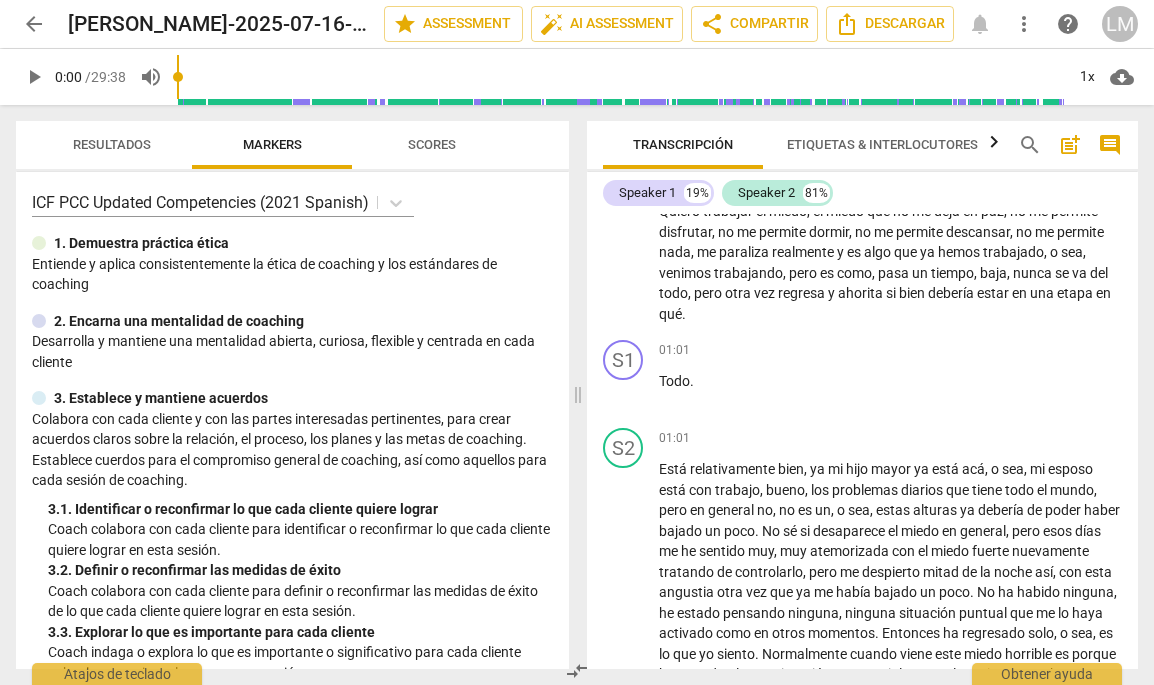 click on "play_arrow" at bounding box center [34, 77] 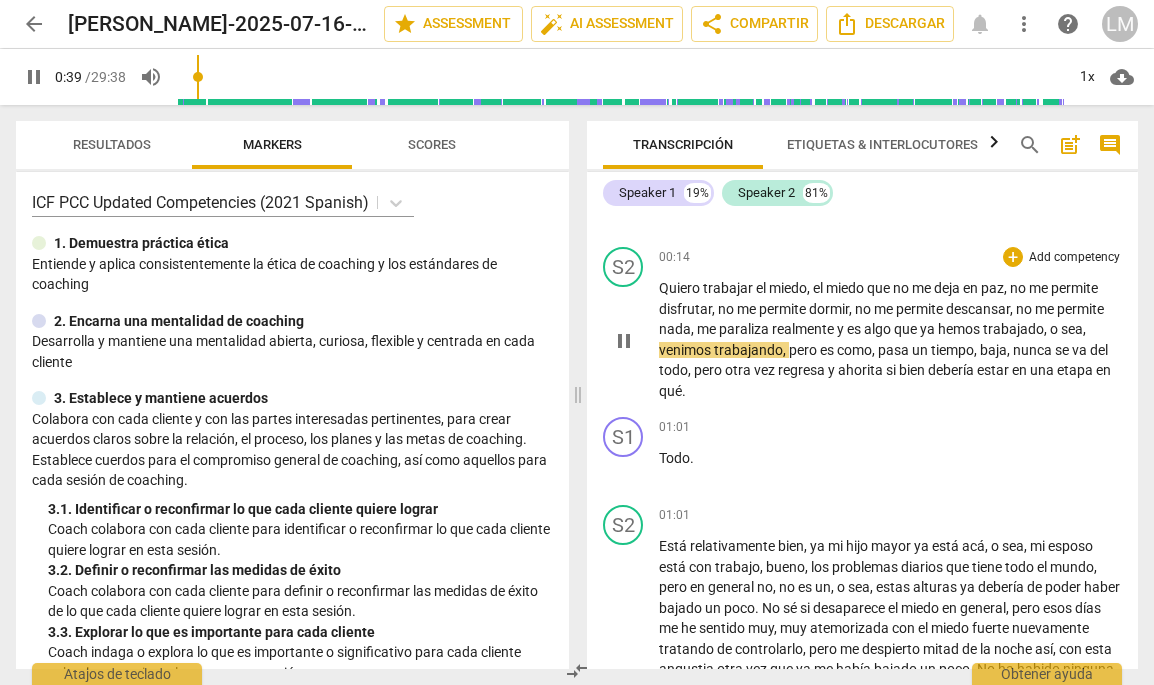 scroll, scrollTop: 244, scrollLeft: 0, axis: vertical 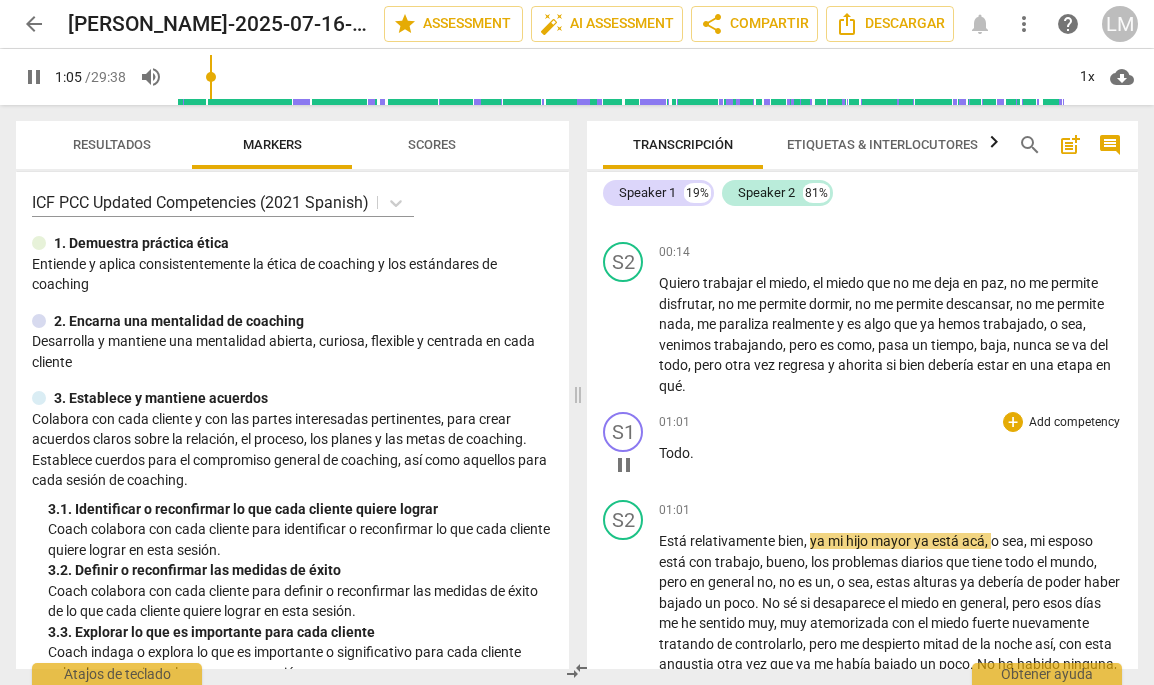 click on "play_arrow pause" at bounding box center [633, 465] 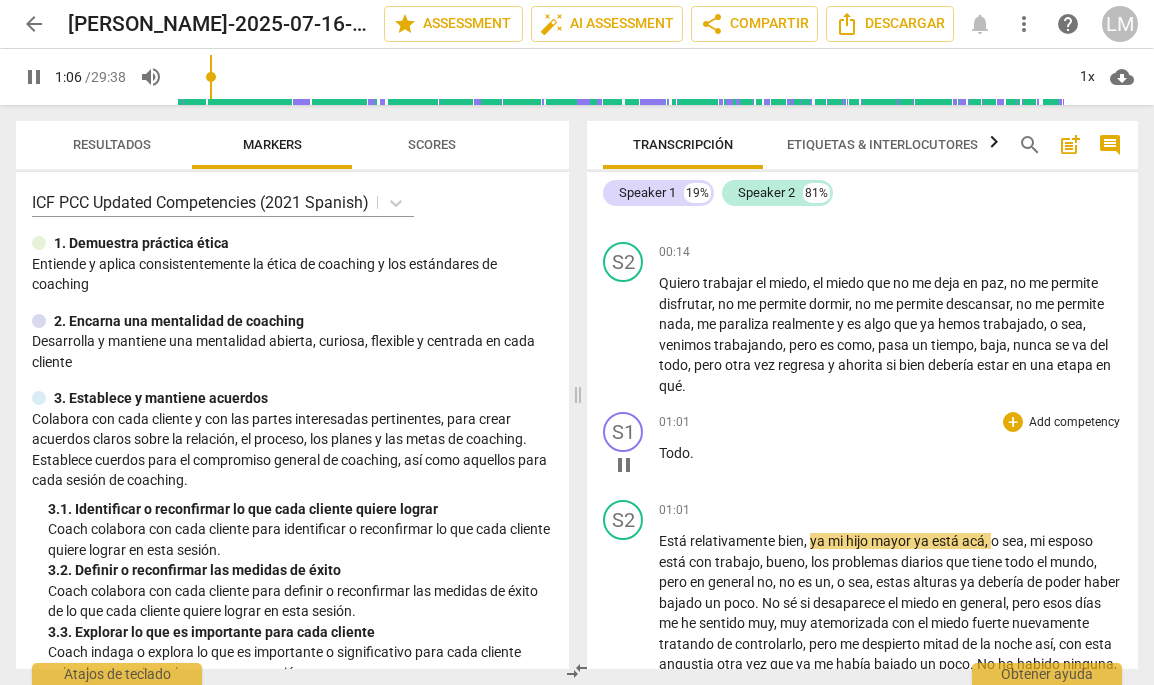 click on "S1 play_arrow pause" at bounding box center [631, 448] 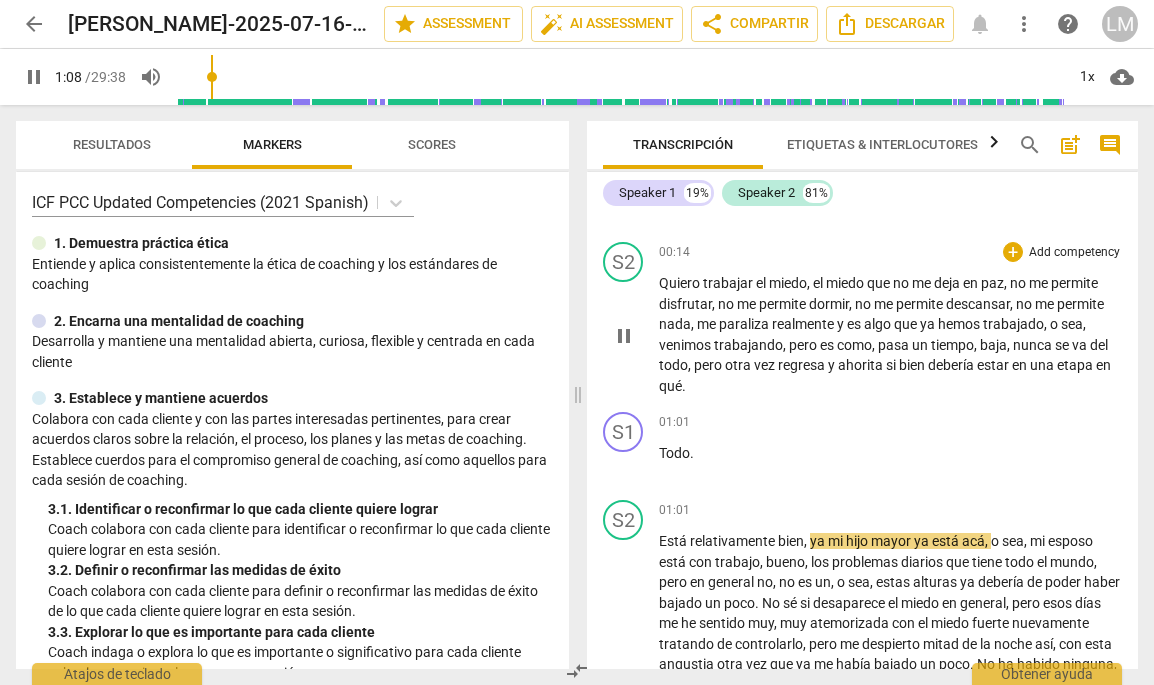 click on "[PERSON_NAME]   trabajar   el   miedo ,   el   miedo   que   no   me   deja   en   paz ,   no   me   permite   disfrutar ,   no   me   permite   dormir ,   no   me   permite   descansar ,   no   me   permite   nada ,   me   paraliza   realmente   y   es   algo   que   ya   hemos   trabajado ,   o   sea ,   venimos   trabajando ,   pero   es   como ,   pasa   un   tiempo ,   baja ,   nunca   se   va   del   todo ,   pero   otra   vez   regresa   y   ahorita   si   bien   debería   estar   en   una   etapa   en   qué ." at bounding box center (890, 334) 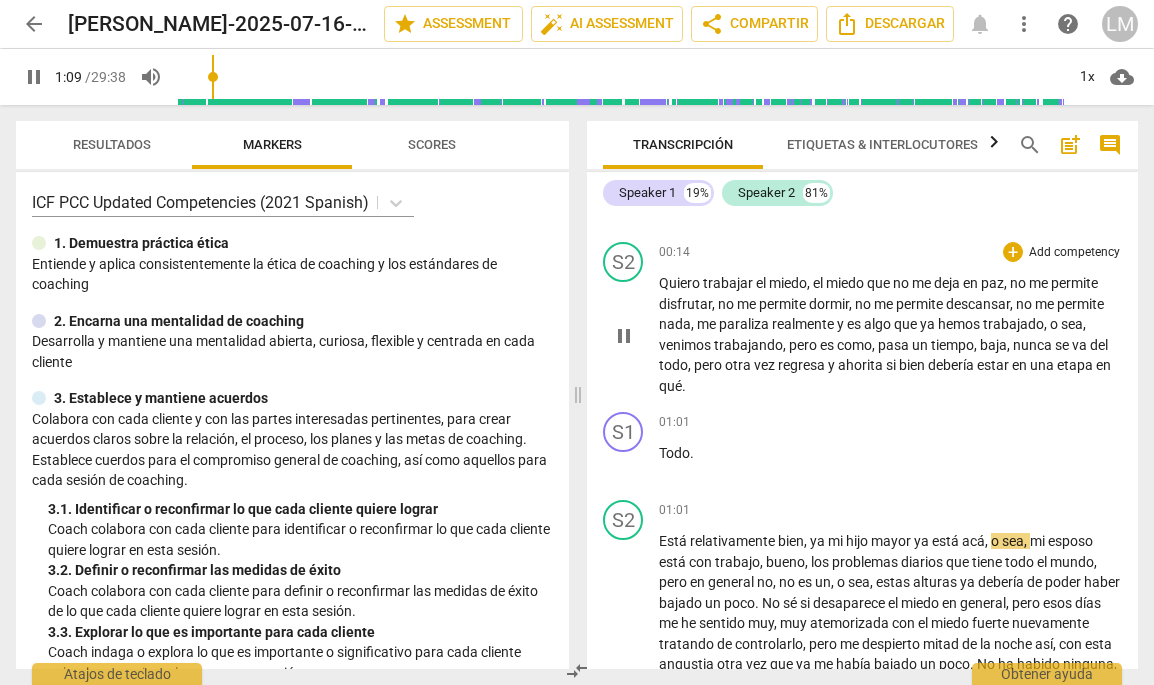 type on "70" 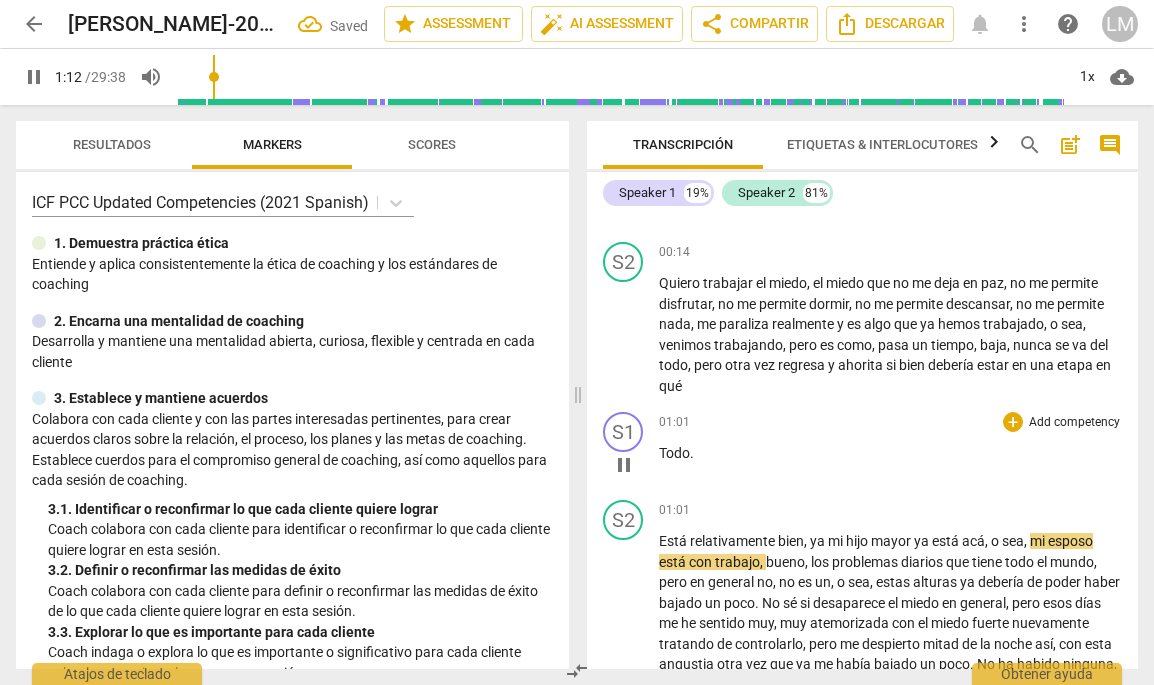 click on "S1 play_arrow pause" at bounding box center (631, 448) 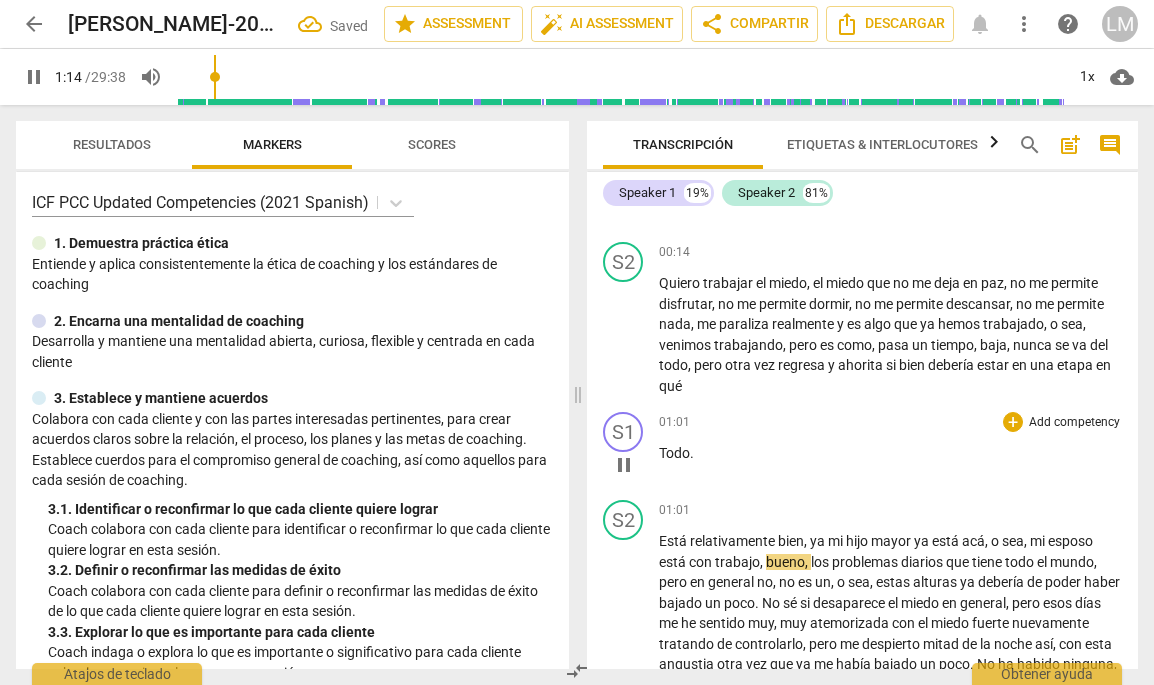 click on "S1 play_arrow pause" at bounding box center [631, 448] 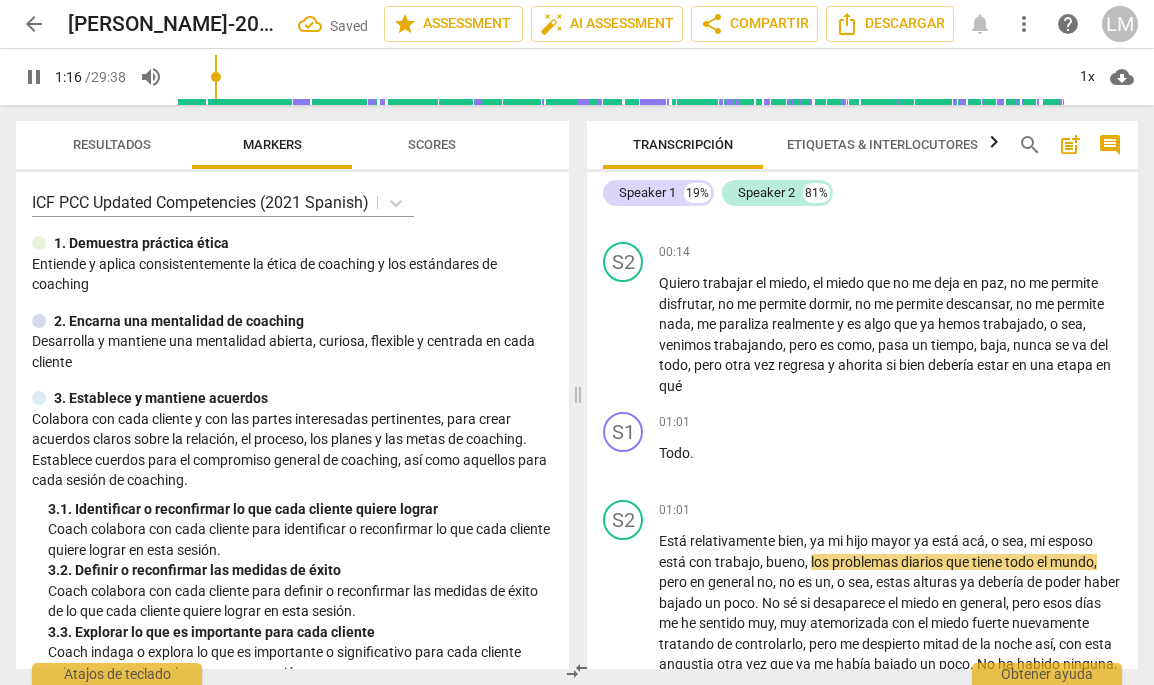 click on "pause" at bounding box center [34, 77] 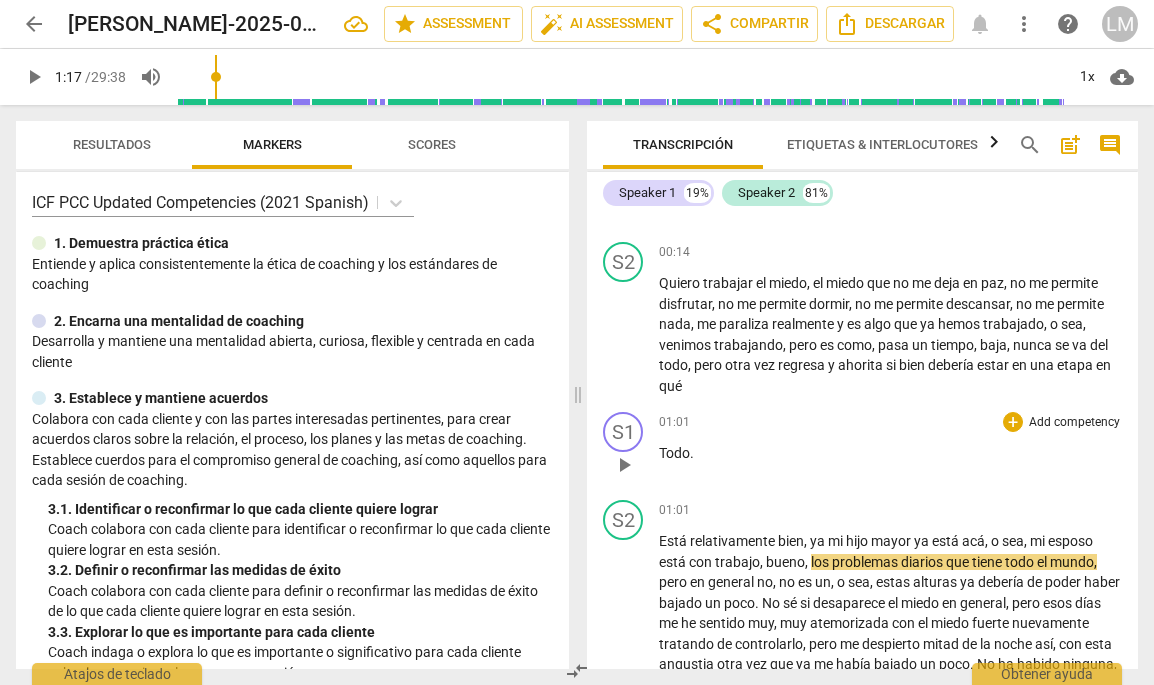 click on "Todo" at bounding box center [674, 453] 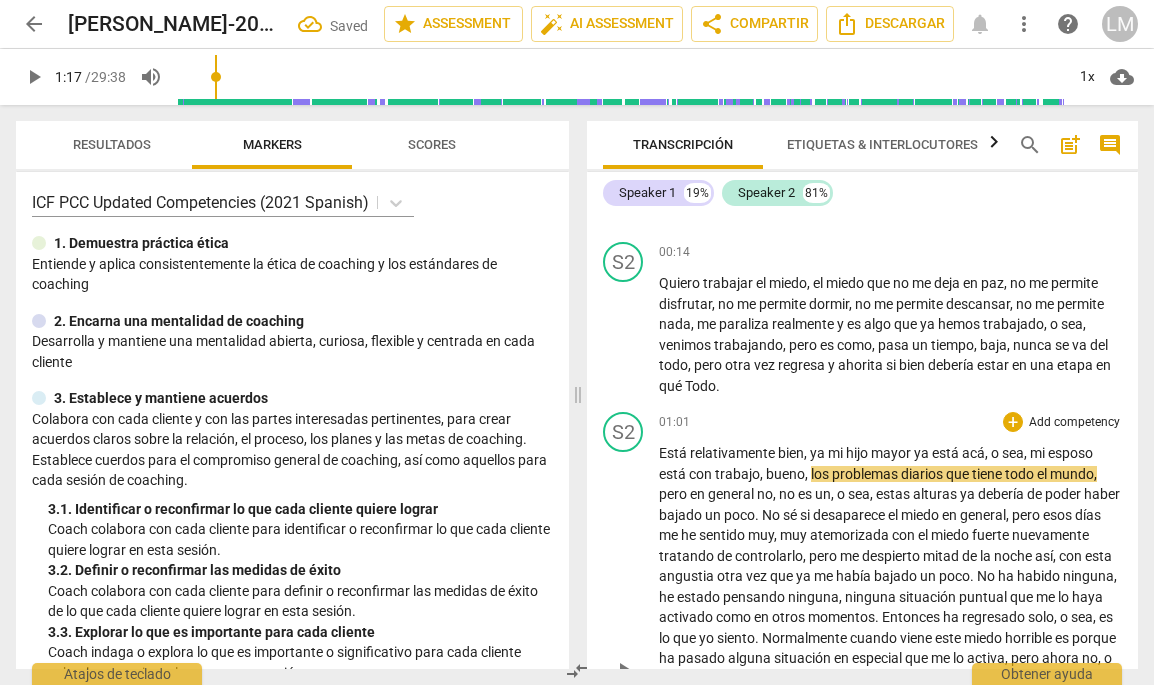 click on "S2 play_arrow pause" at bounding box center [631, 653] 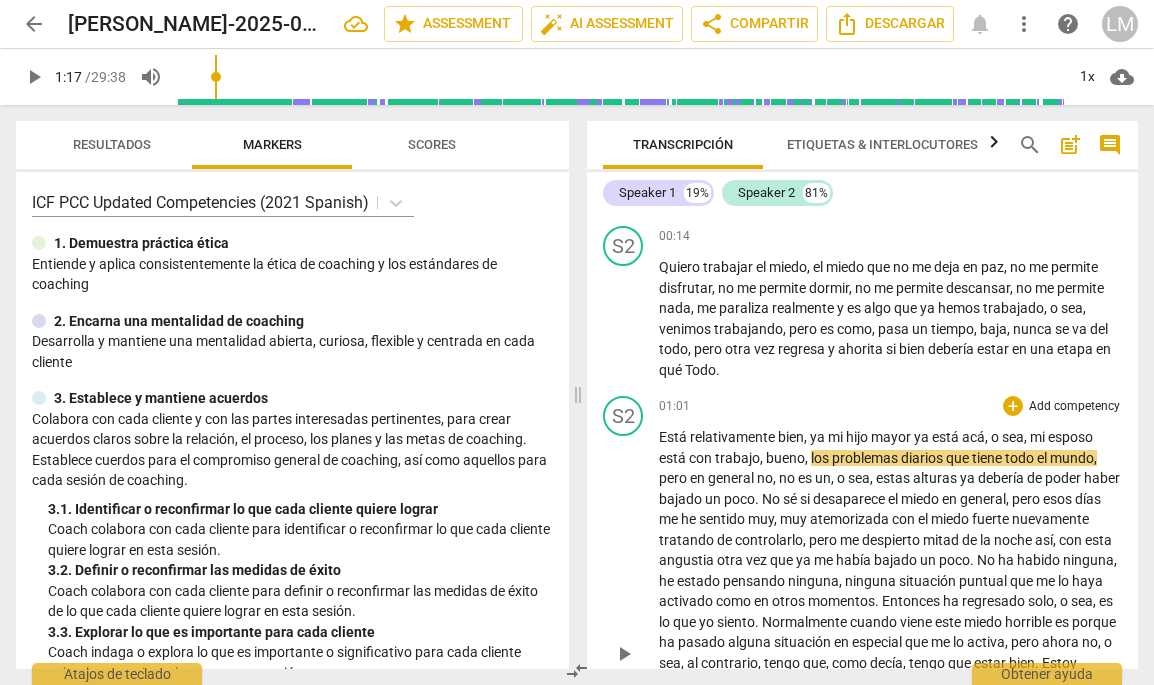 scroll, scrollTop: 338, scrollLeft: 0, axis: vertical 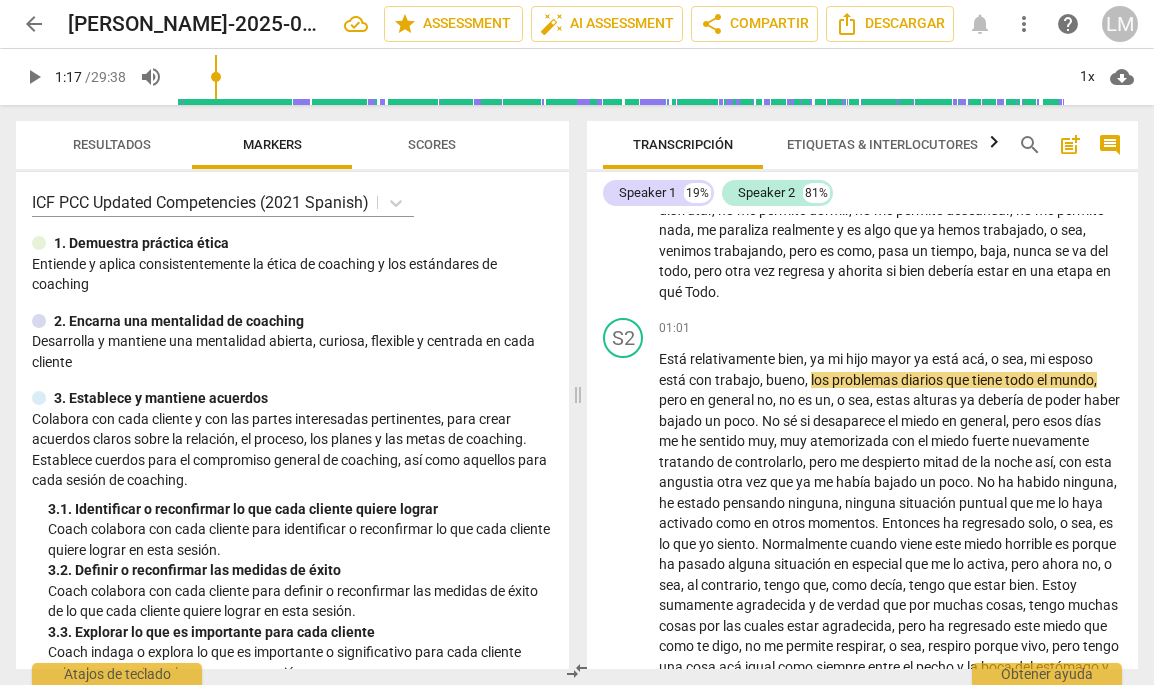 click on "play_arrow" at bounding box center [34, 77] 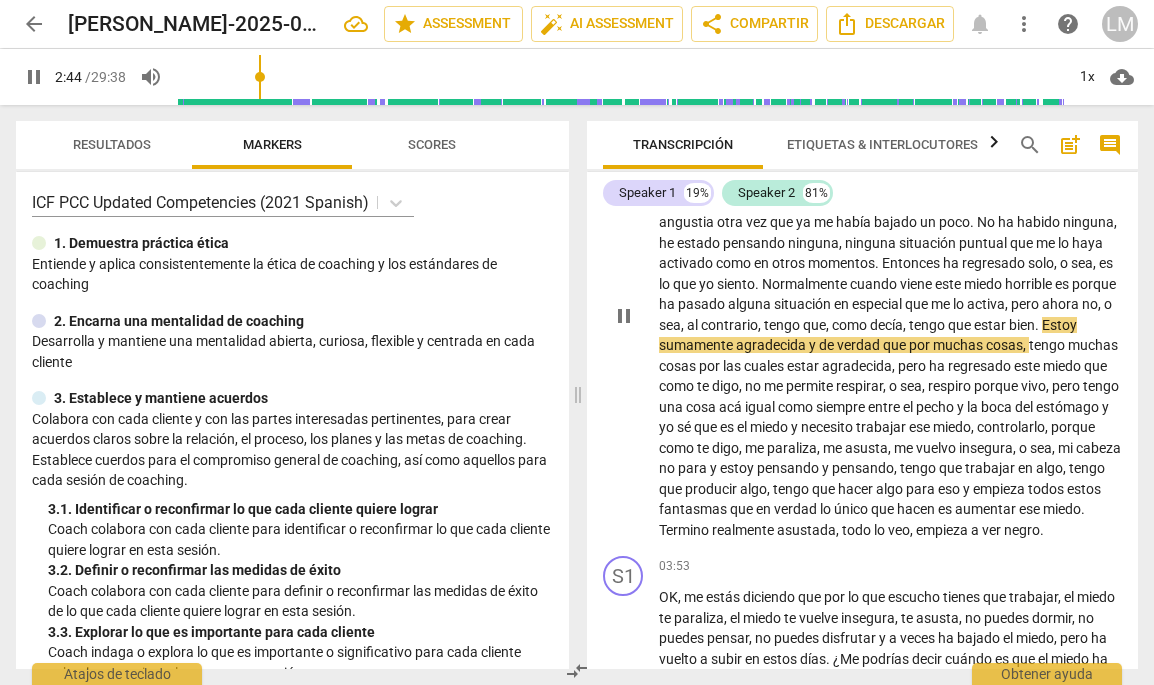 scroll, scrollTop: 618, scrollLeft: 0, axis: vertical 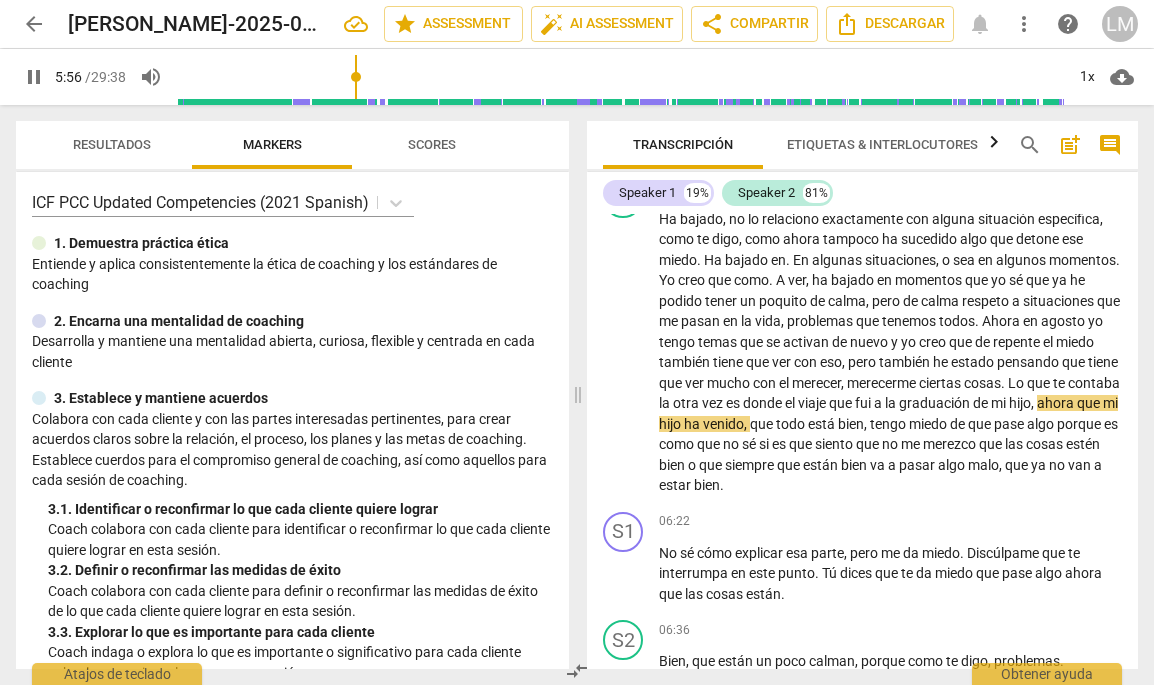 drag, startPoint x: 264, startPoint y: 72, endPoint x: 366, endPoint y: 61, distance: 102.59142 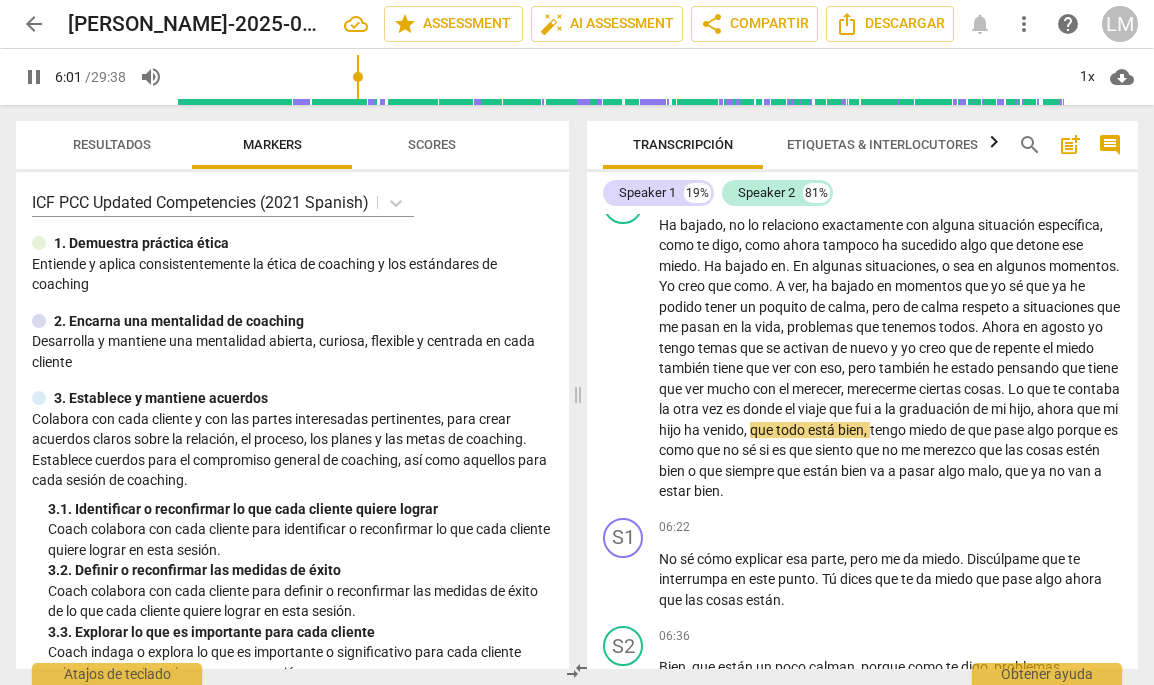 scroll, scrollTop: 1123, scrollLeft: 0, axis: vertical 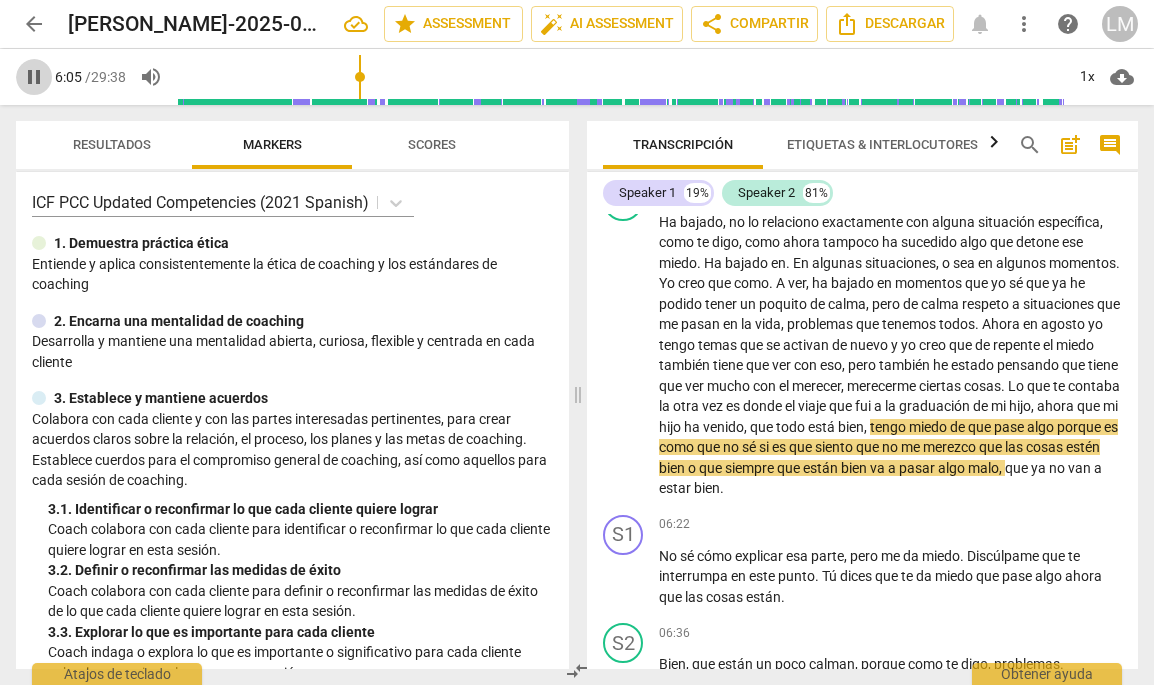 click on "pause" at bounding box center [34, 77] 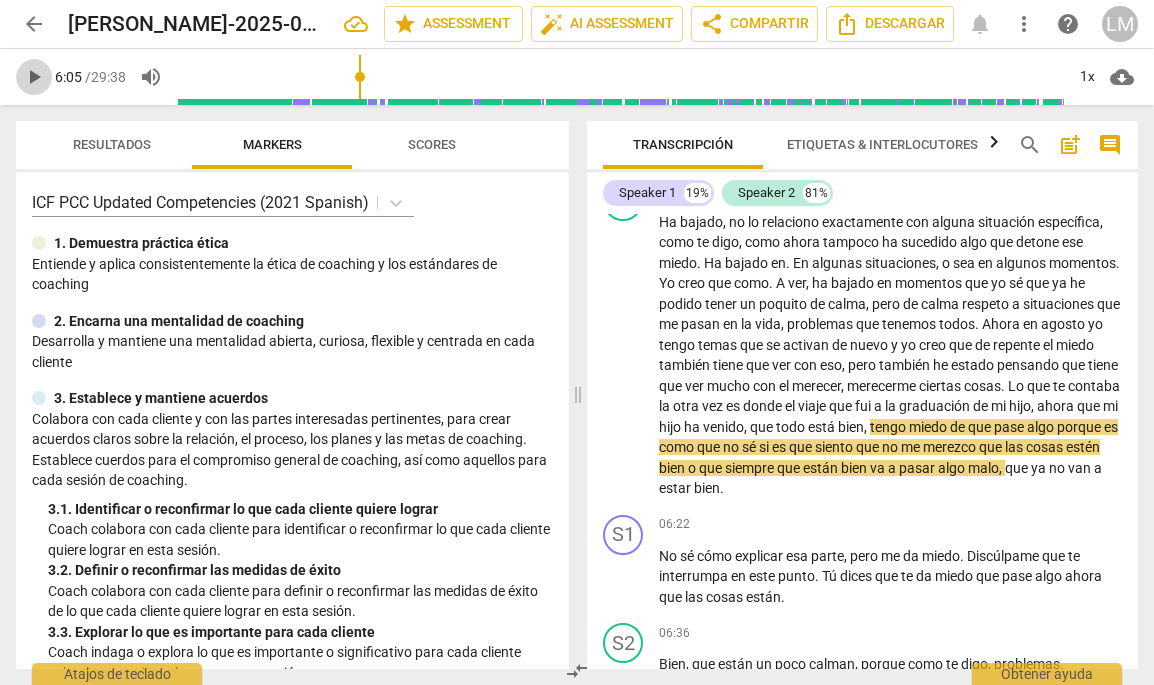 click on "play_arrow" at bounding box center [34, 77] 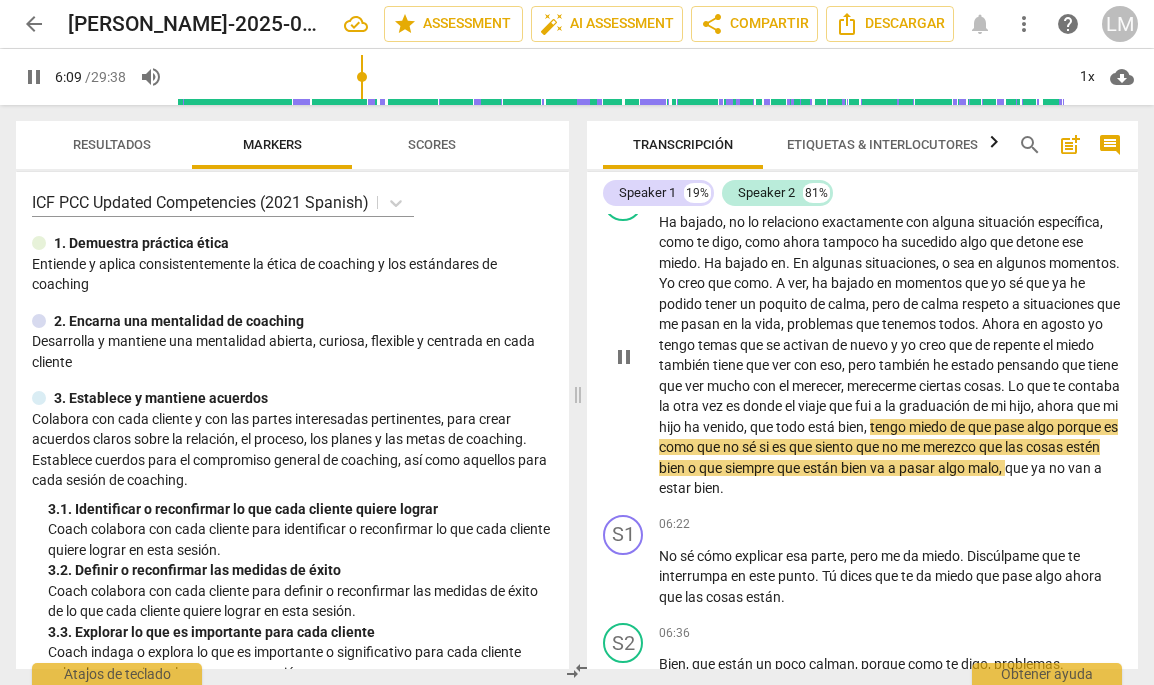 click on "S2 play_arrow pause 04:29 + Add competency keyboard_arrow_right Ha   bajado ,   no   lo   relaciono   exactamente   con   alguna   situación   específica ,   como   te   digo ,   como   ahora   tampoco   ha   sucedido   algo   que   detone   ese   miedo .   Ha   bajado   en .   En   algunas   situaciones ,   o   sea   en   algunos   momentos .   Yo   creo   que   como .   A   ver ,   ha   bajado   en   momentos   que   yo   sé   que   ya   he   podido   tener   un   poquito   de   calma ,   pero   de   calma   respeto   a   situaciones   que   me   pasan   en   la   vida ,   problemas   que   tenemos   todos .   Ahora   en   agosto   yo   tengo   temas   que   se   activan   de   nuevo   y   yo   creo   que   de   repente   el   miedo   también   tiene   que   ver   con   eso ,   pero   también   he   estado   pensando   que   tiene   que   ver   mucho   con   el   merecer ,   merecerme   ciertas   cosas .   Lo   que   te   contaba   la   otra   vez   es   donde   el   viaje   que   fui   a   la     de" at bounding box center (862, 340) 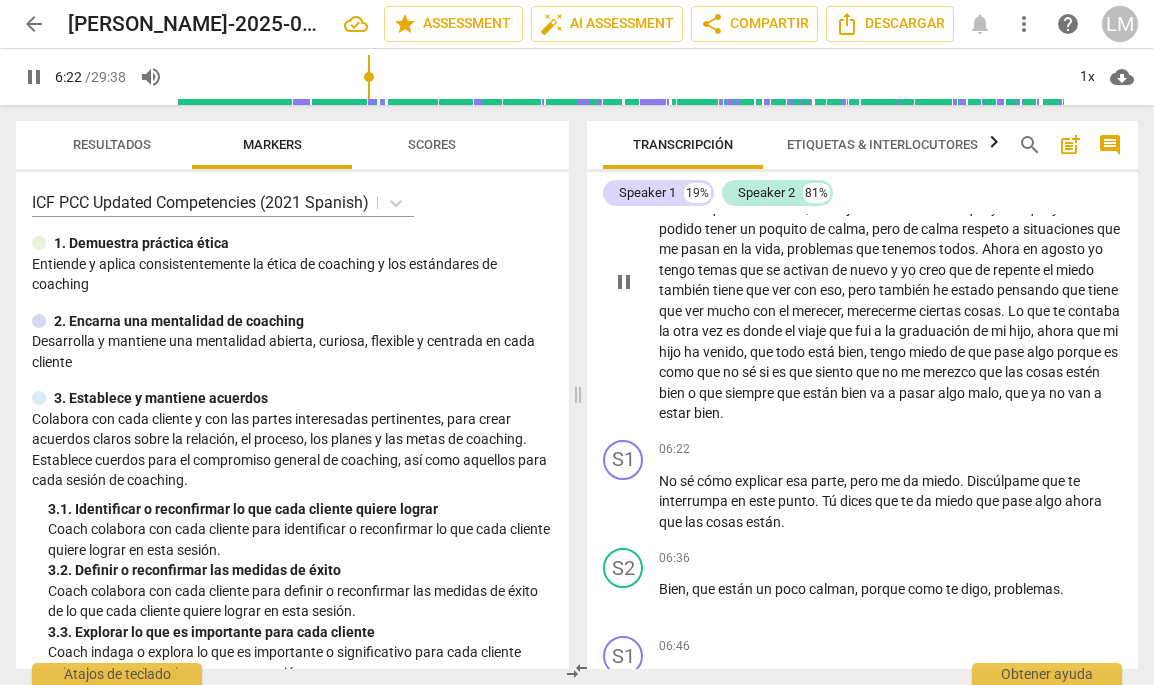 scroll, scrollTop: 1199, scrollLeft: 0, axis: vertical 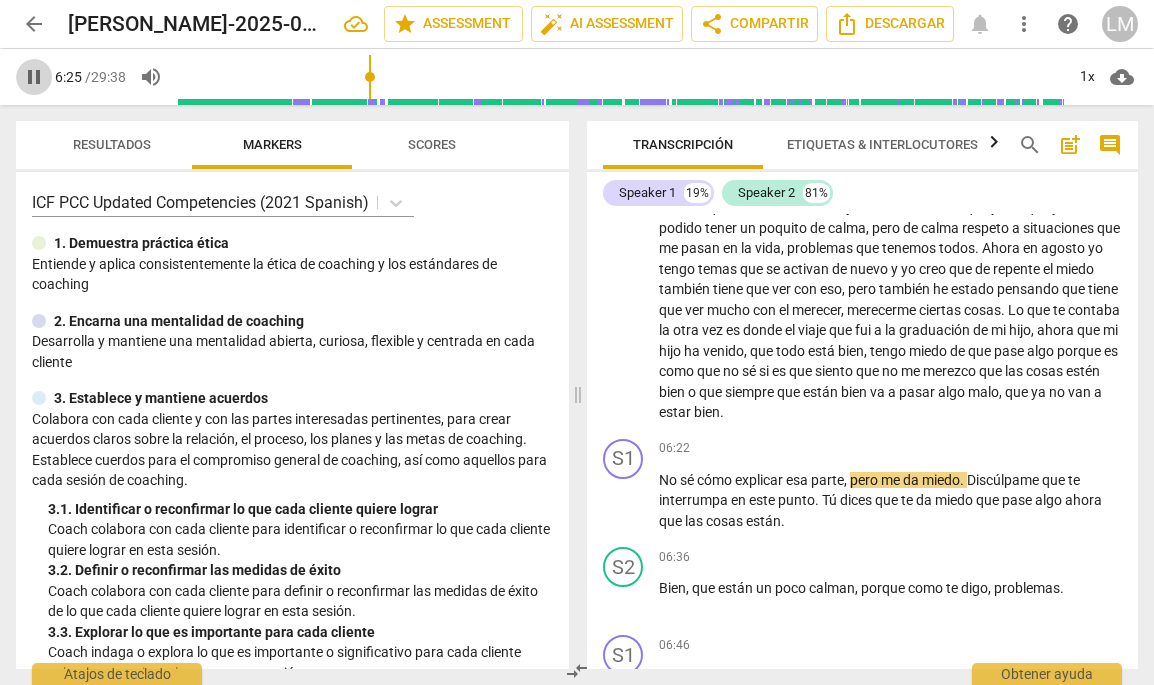 click on "pause" at bounding box center [34, 77] 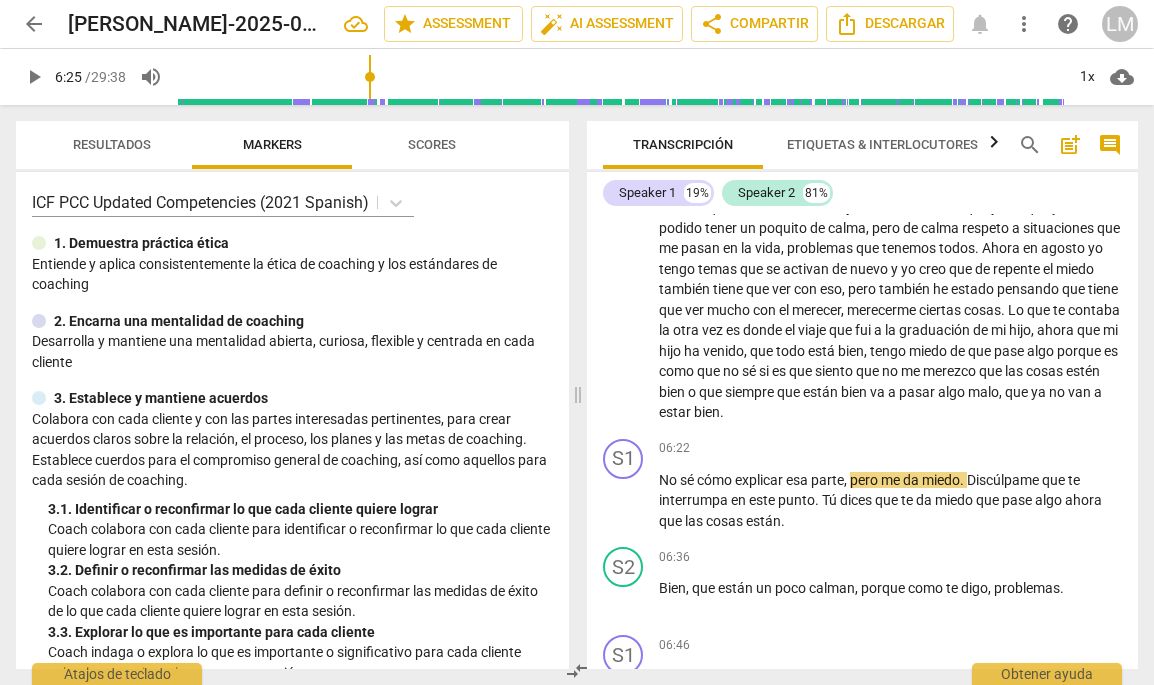 type on "386" 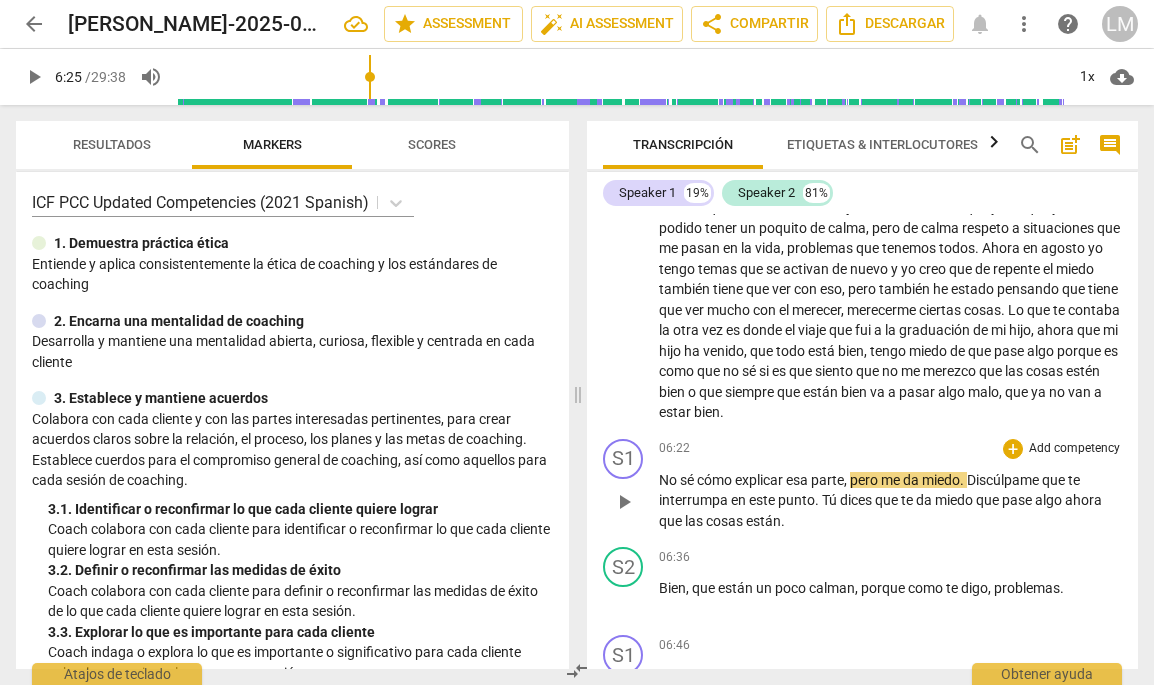 click on "S1 play_arrow pause" at bounding box center [631, 485] 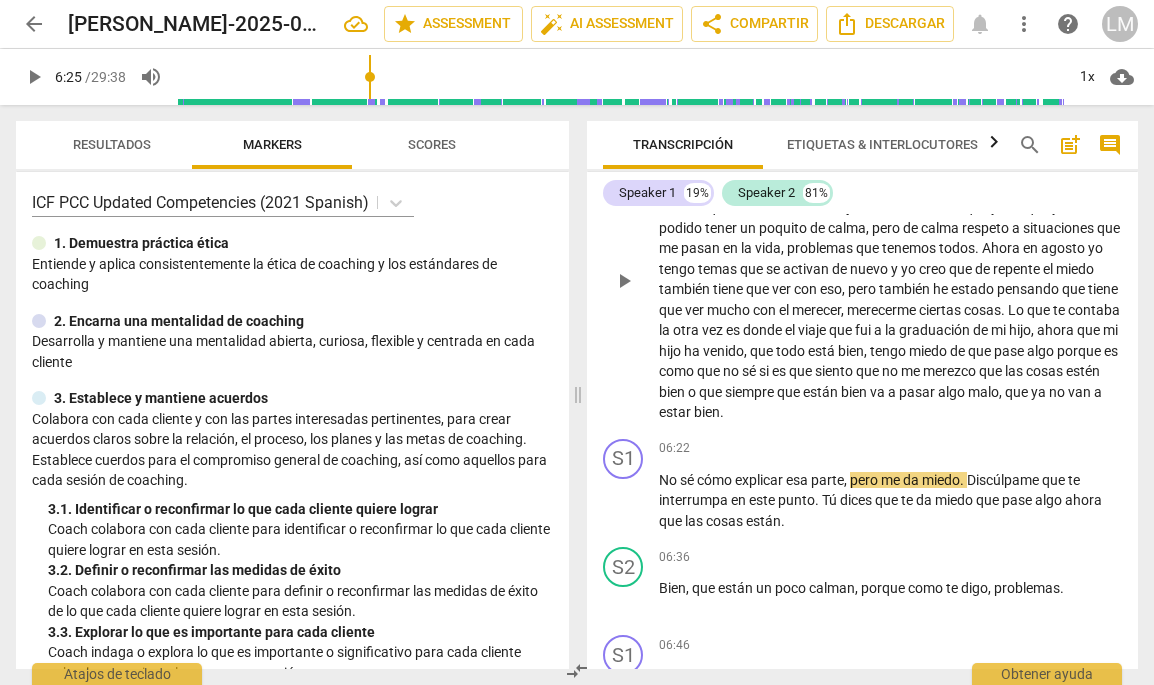 click on "Ha   bajado ,   no   lo   relaciono   exactamente   con   alguna   situación   específica ,   como   te   digo ,   como   ahora   tampoco   ha   sucedido   algo   que   detone   ese   miedo .   Ha   bajado   en .   En   algunas   situaciones ,   o   sea   en   algunos   momentos .   Yo   creo   que   como .   A   ver ,   ha   bajado   en   momentos   que   yo   sé   que   ya   he   podido   tener   un   poquito   de   calma ,   pero   de   calma   respeto   a   situaciones   que   me   pasan   en   la   vida ,   problemas   que   tenemos   todos .   Ahora   en   agosto   yo   tengo   temas   que   se   activan   de   nuevo   y   yo   creo   que   de   repente   el   miedo   también   tiene   que   ver   con   eso ,   pero   también   he   estado   pensando   que   tiene   que   ver   mucho   con   el   merecer ,   merecerme   ciertas   cosas .   Lo   que   te   contaba   la   otra   vez   es   donde   el   viaje   que   fui   a   la   graduación   de   mi   hijo ,   ahora   que   mi   hijo   ha   venido" at bounding box center [890, 279] 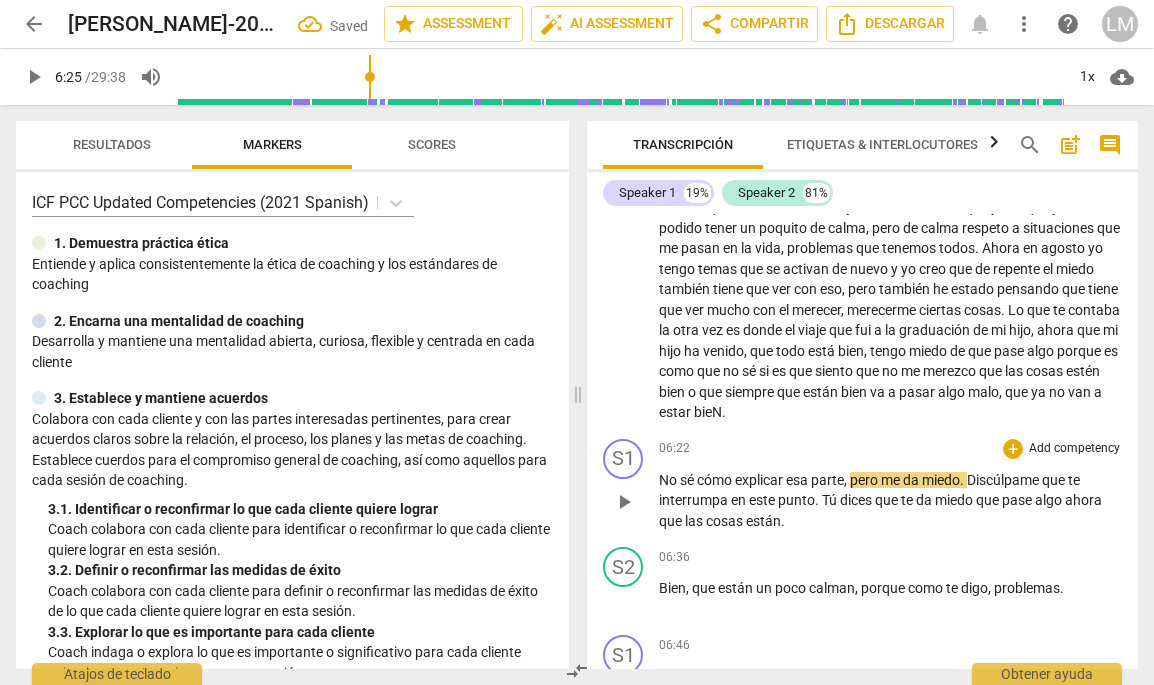 click on "S1 play_arrow pause" at bounding box center (631, 485) 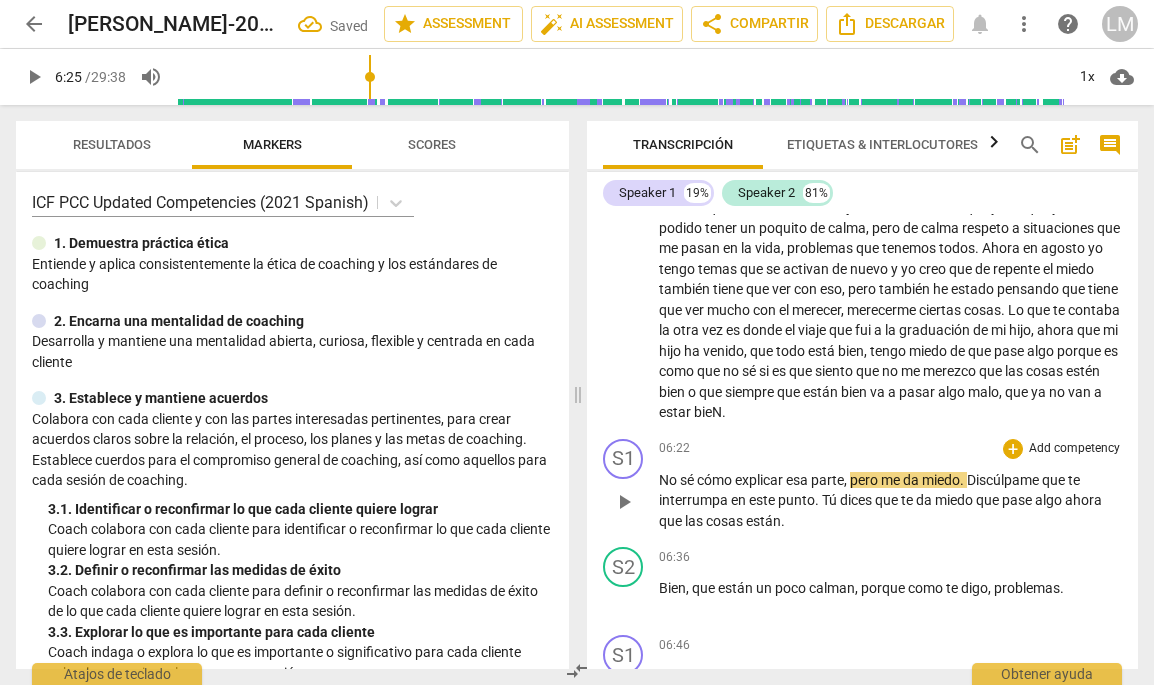 click on "play_arrow pause" at bounding box center (633, 502) 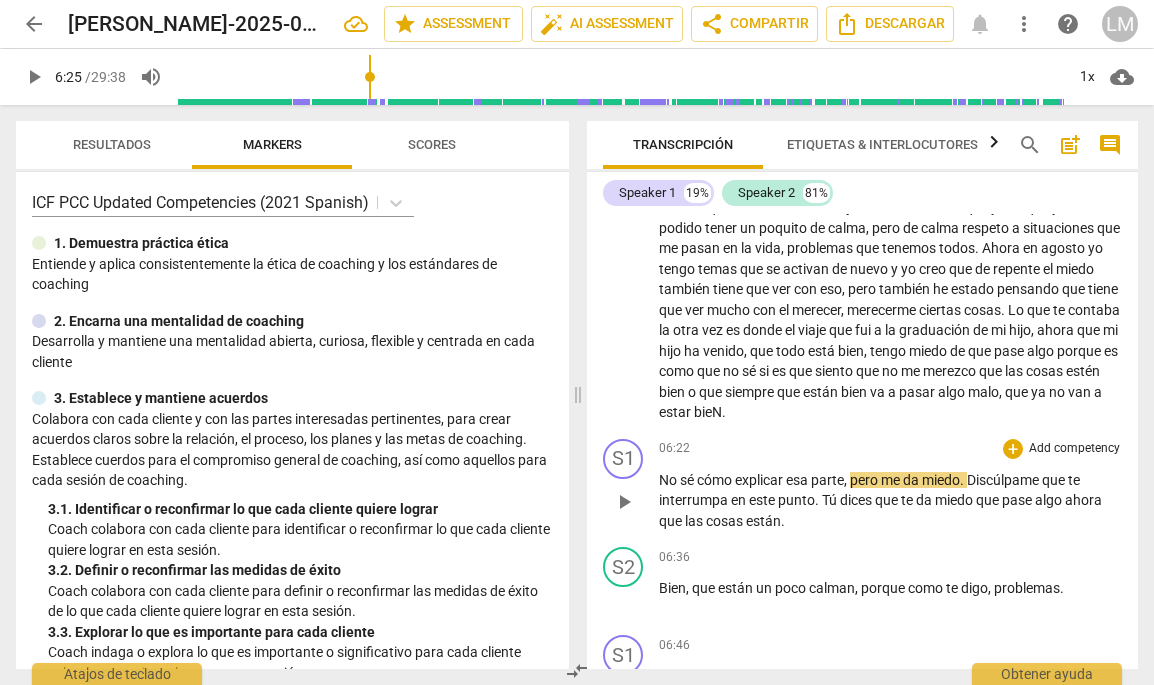 click on "No" at bounding box center (669, 480) 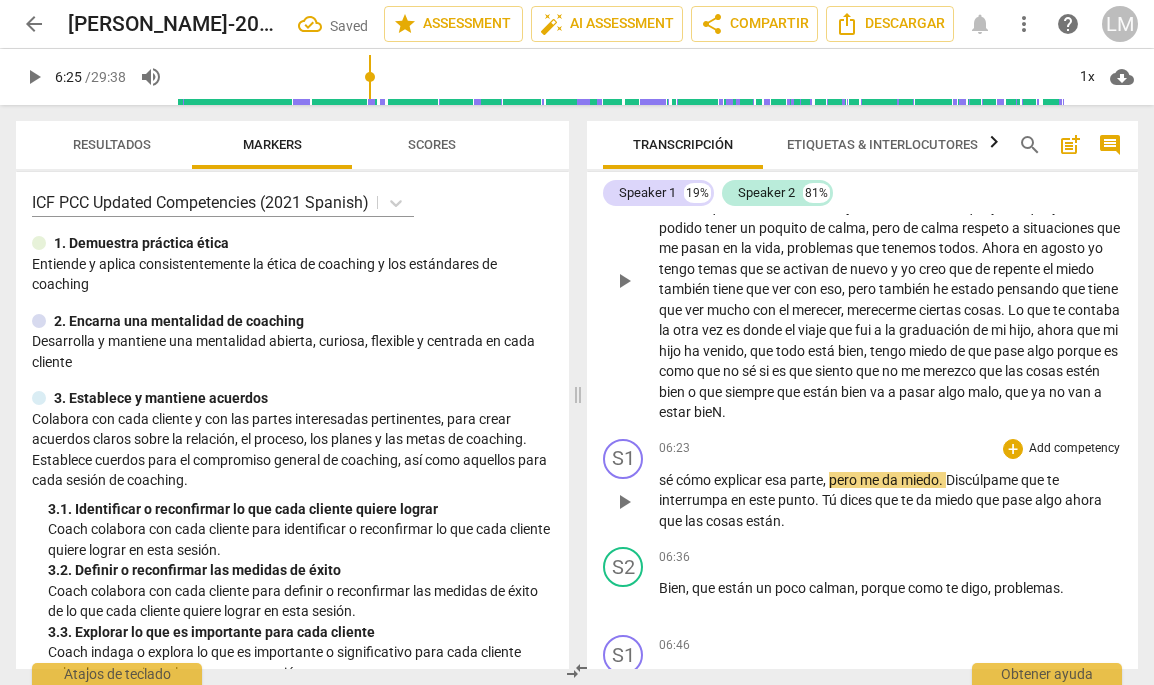 click on "." at bounding box center (724, 412) 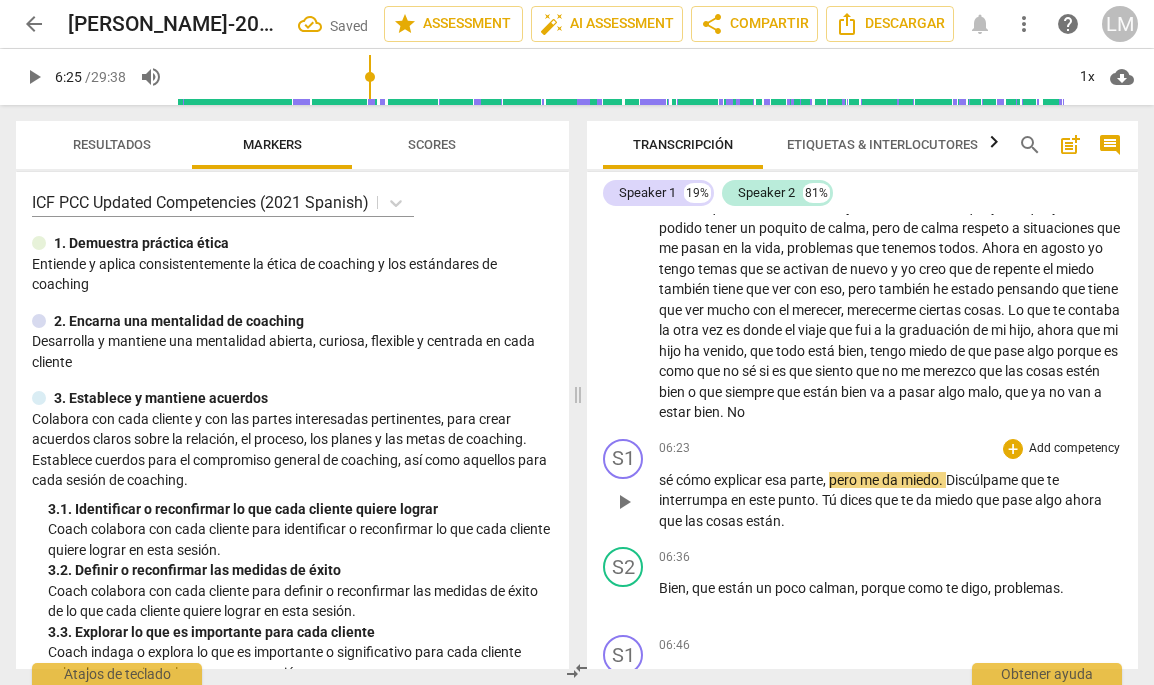 click on "sé" at bounding box center (667, 480) 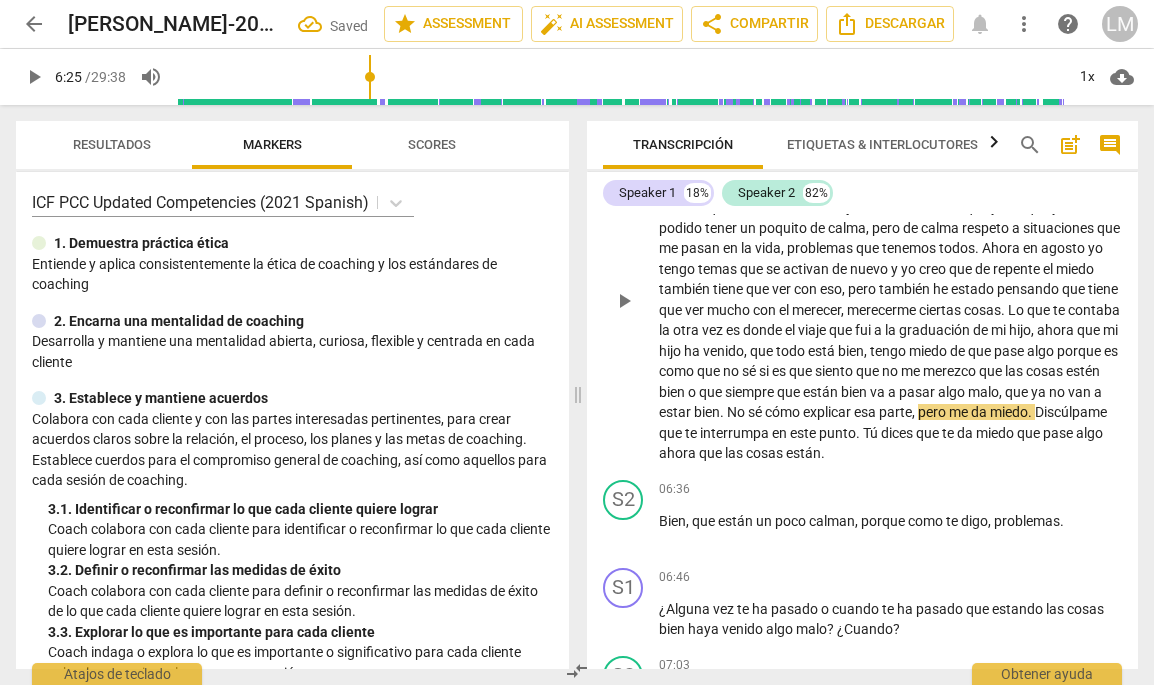 click on "play_arrow" at bounding box center [624, 301] 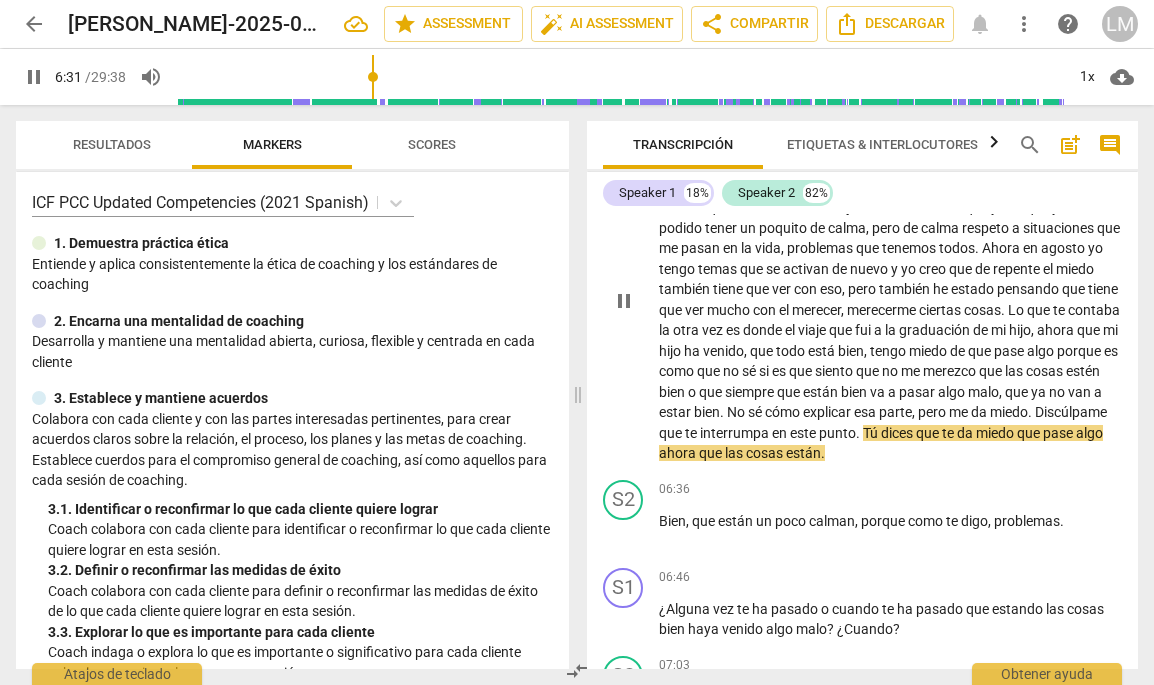 click on "Discúlpame" at bounding box center [1071, 412] 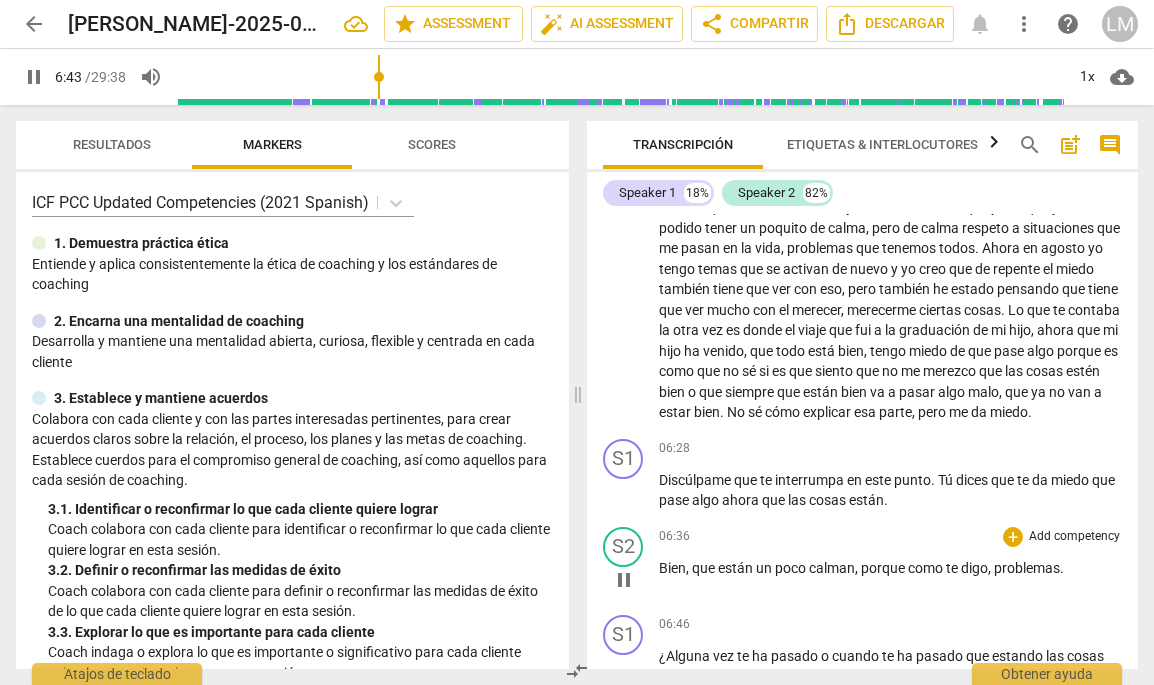 click on "S2 play_arrow pause" at bounding box center [631, 563] 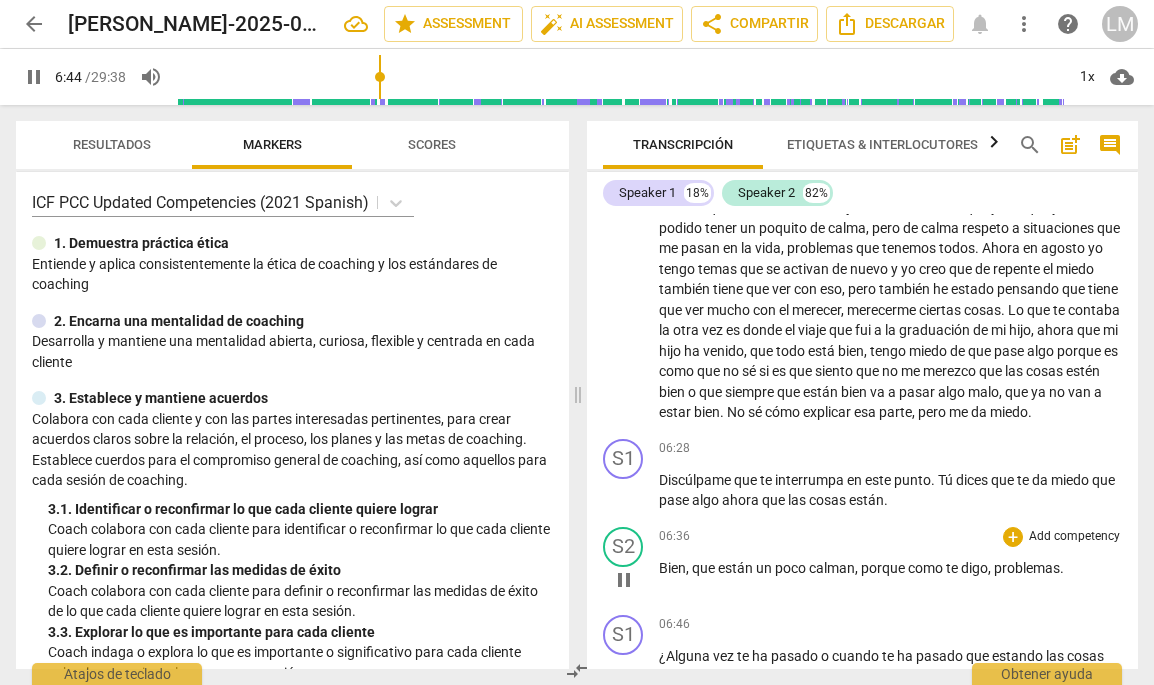 click on "S2 play_arrow pause" at bounding box center [631, 563] 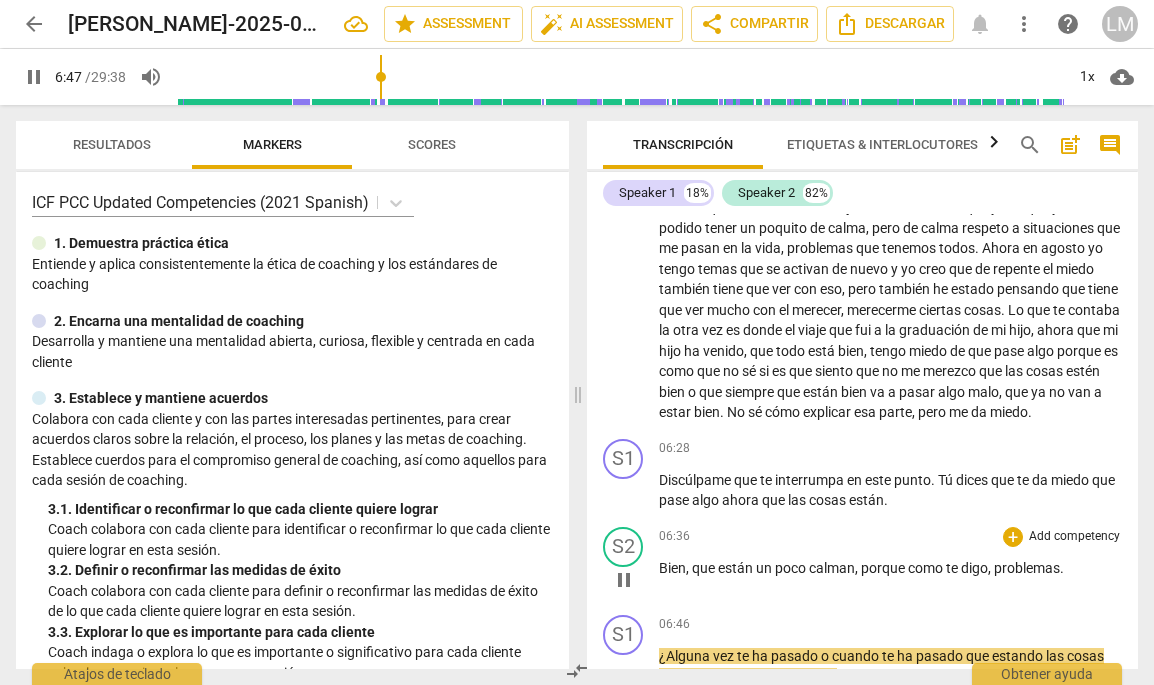 click on "pause" at bounding box center [624, 580] 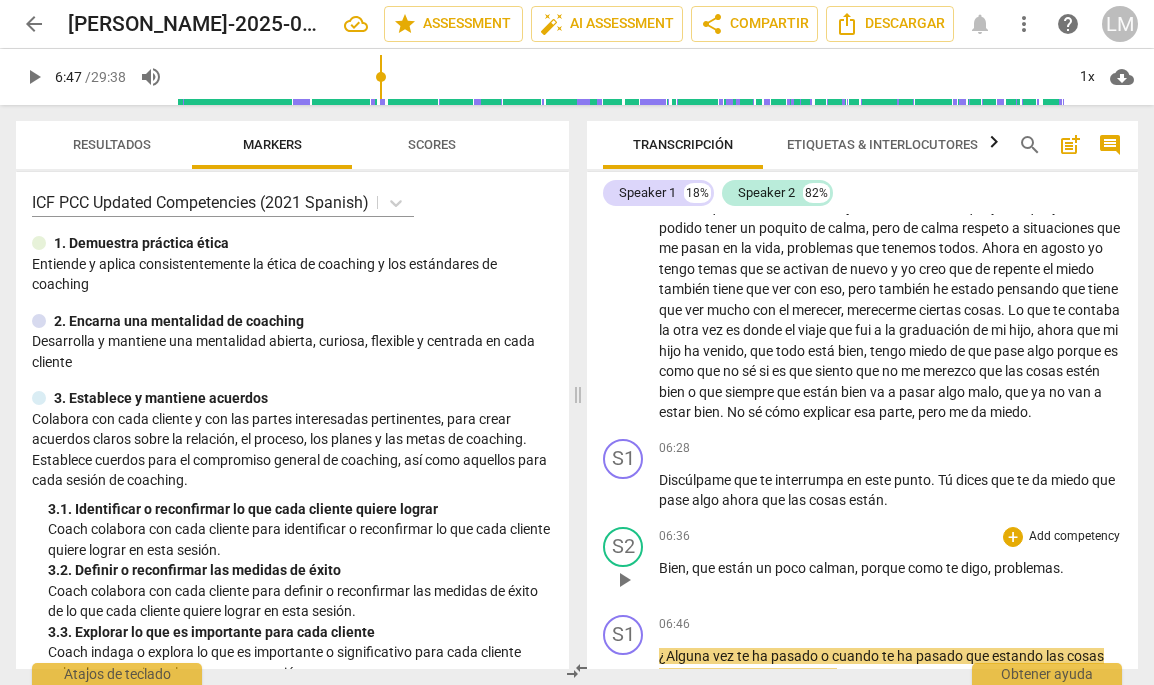 click on "S2 play_arrow pause" at bounding box center (631, 563) 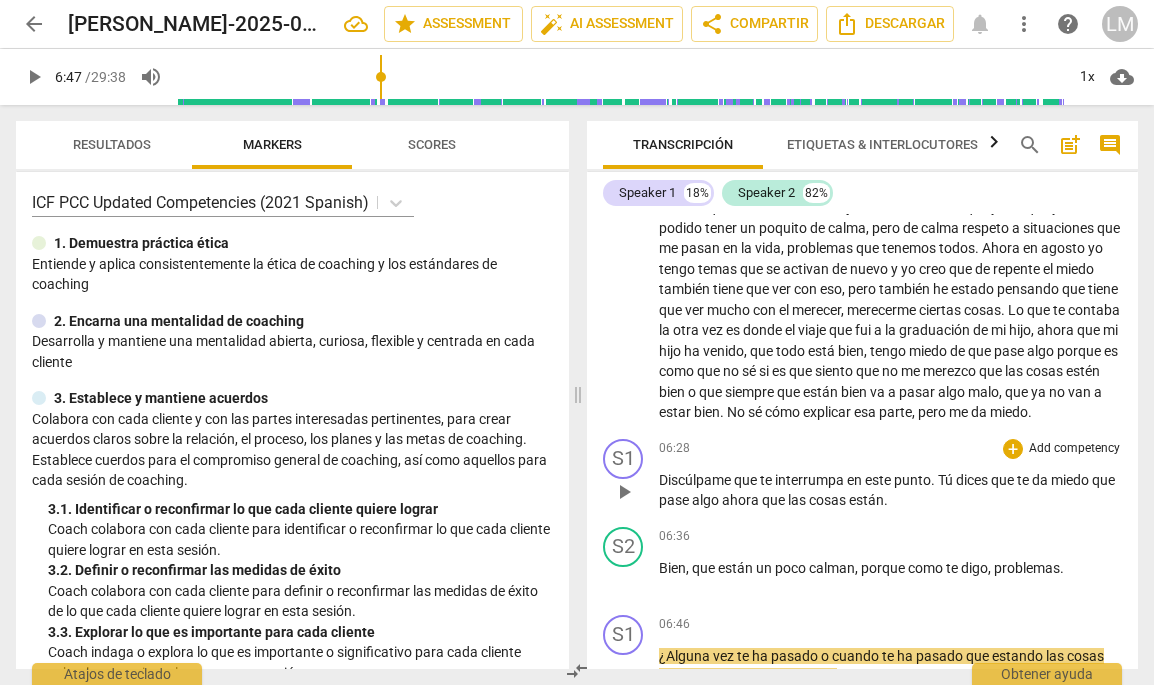 click on "Discúlpame   que   te   interrumpa   en   este   punto .   Tú   dices   que   te   da   miedo   que   pase   algo   ahora   que   las   cosas   están ." at bounding box center (890, 490) 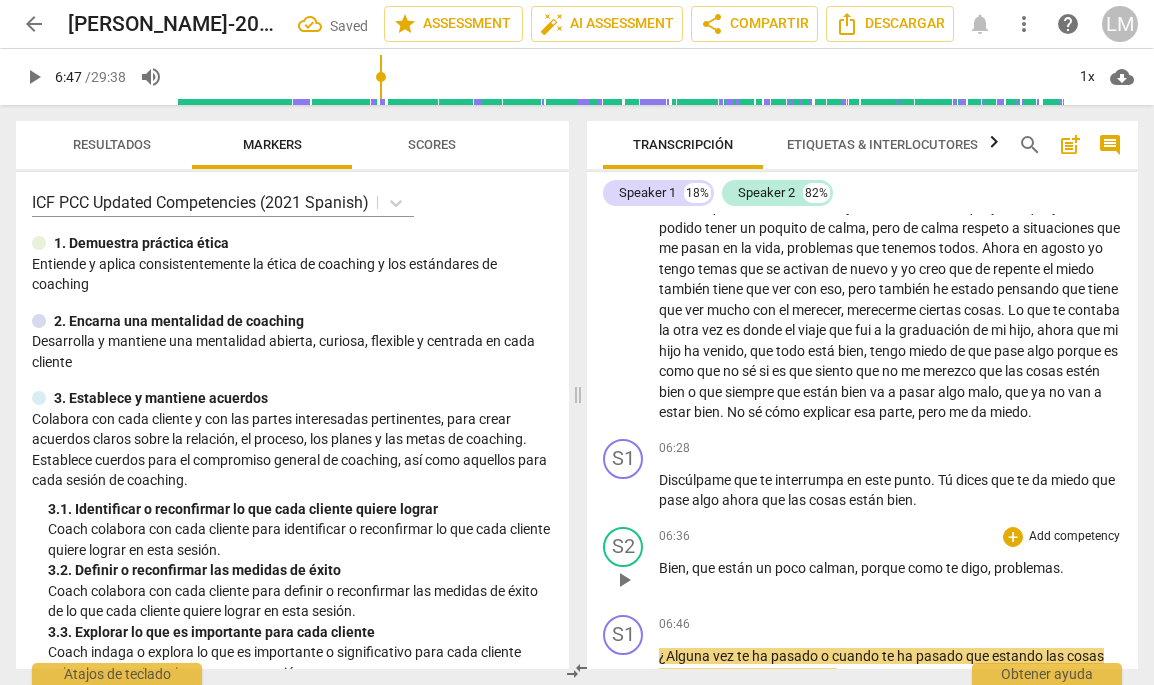 click on "," at bounding box center [689, 568] 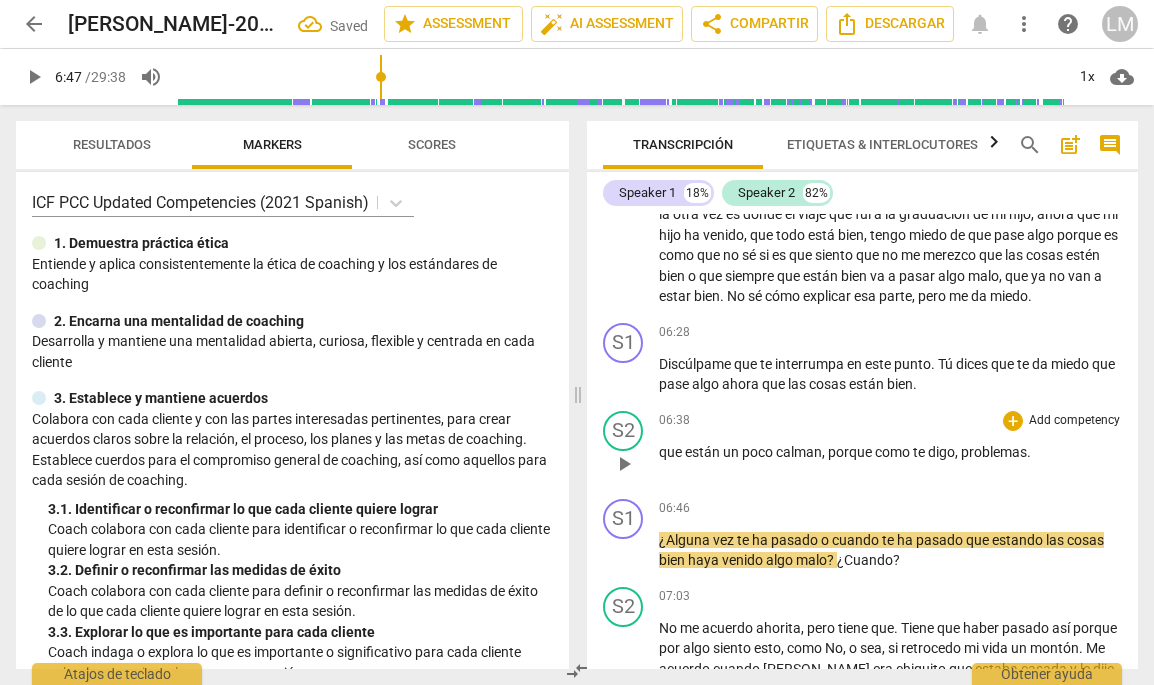 scroll, scrollTop: 1327, scrollLeft: 0, axis: vertical 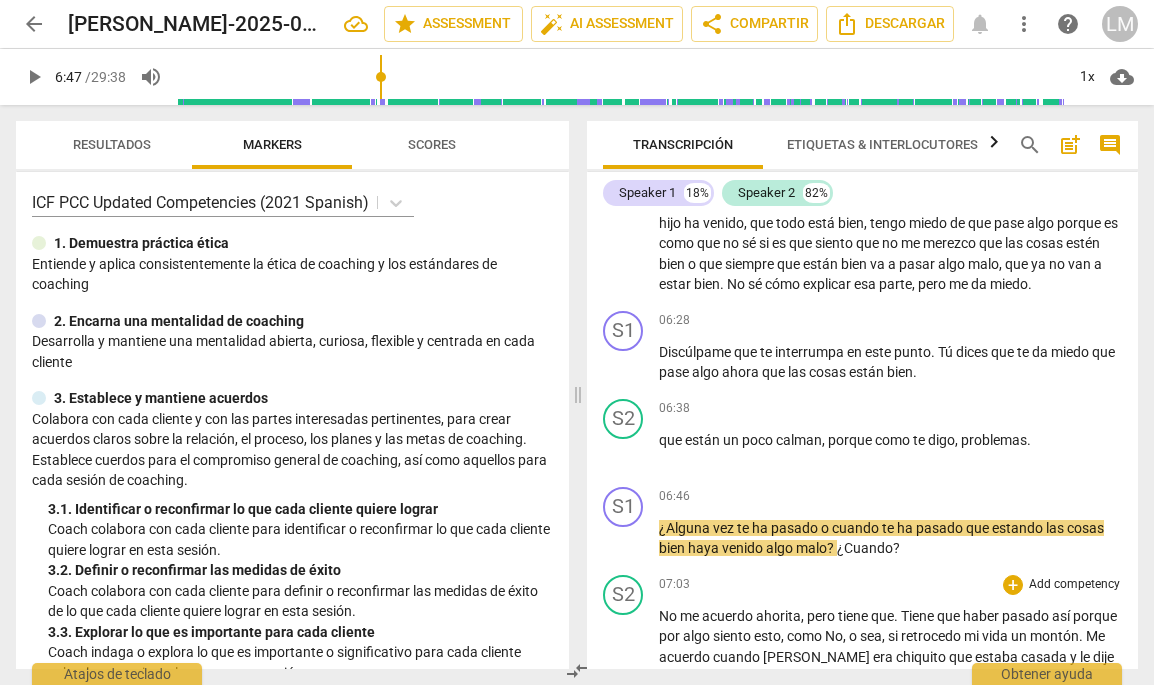 click on "S2 play_arrow pause 07:03 + Add competency keyboard_arrow_right No   me   acuerdo   ahorita ,   pero   tiene   que .   Tiene   que   haber   pasado   así   porque   por   algo   siento   esto ,   como   No ,   o   sea ,   si   retrocedo   mi   vida   un   montón .   Me   acuerdo   cuando   [PERSON_NAME]   era   [PERSON_NAME]   que   estaba   casada   y   le   dije   a   mi   papá ,   por   ejemplo ,   eso   es   algo   que   siempre   me   acuerdo   y   yo   estaba   feliz   con   mi   esposo ,   con   mi   hijo   y   le   dije   papá ,   de   mí   ya   no   te   tienes   que   preocupar   porque   yo   estoy   feliz .   Y   bueno ,   al   poco   tiempo ,   bueno ,   no   sé   si   al   poco   tiempo   igual   me   separé ,   igual   todo ,   ¿No ?   Pero .   Y   así   es   la   vida .   Pero   yo   tengo   miedo   de   que   cuando   las   cosas   están   bien   en   general   no   otra   vez   ve   la   ola ,   ¿No ?   Pero   yo   tengo   que   entender   que   así   es   la   vida ,   pero   no   es   que" at bounding box center [862, 713] 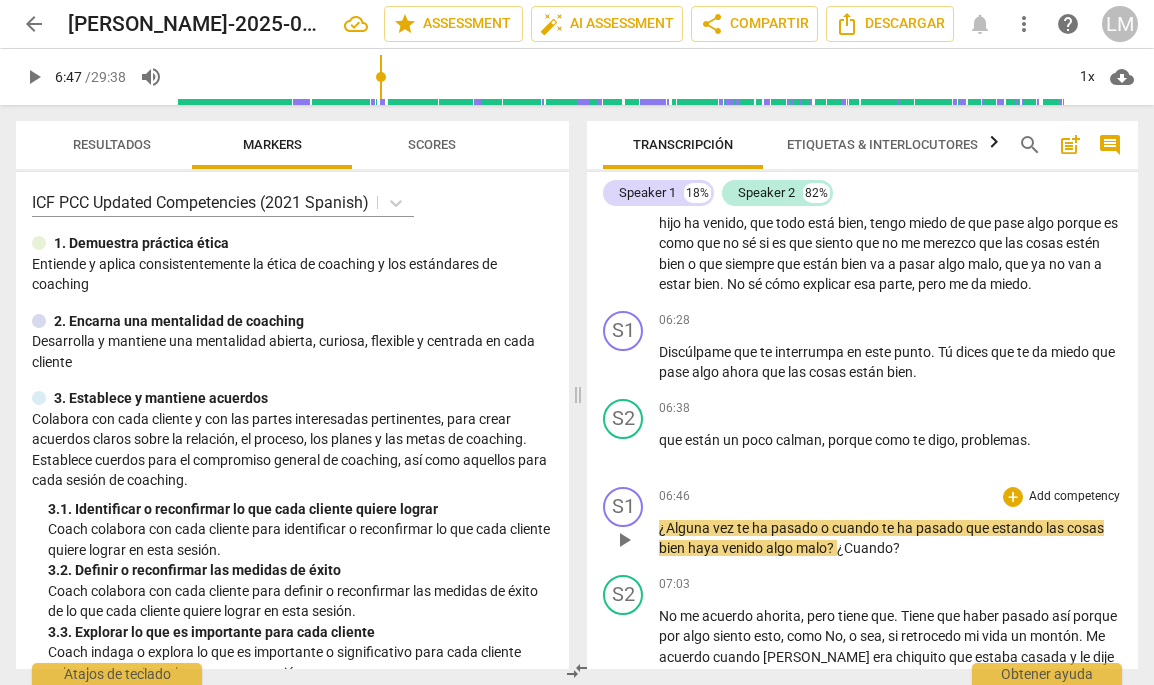 click on "play_arrow" at bounding box center (624, 540) 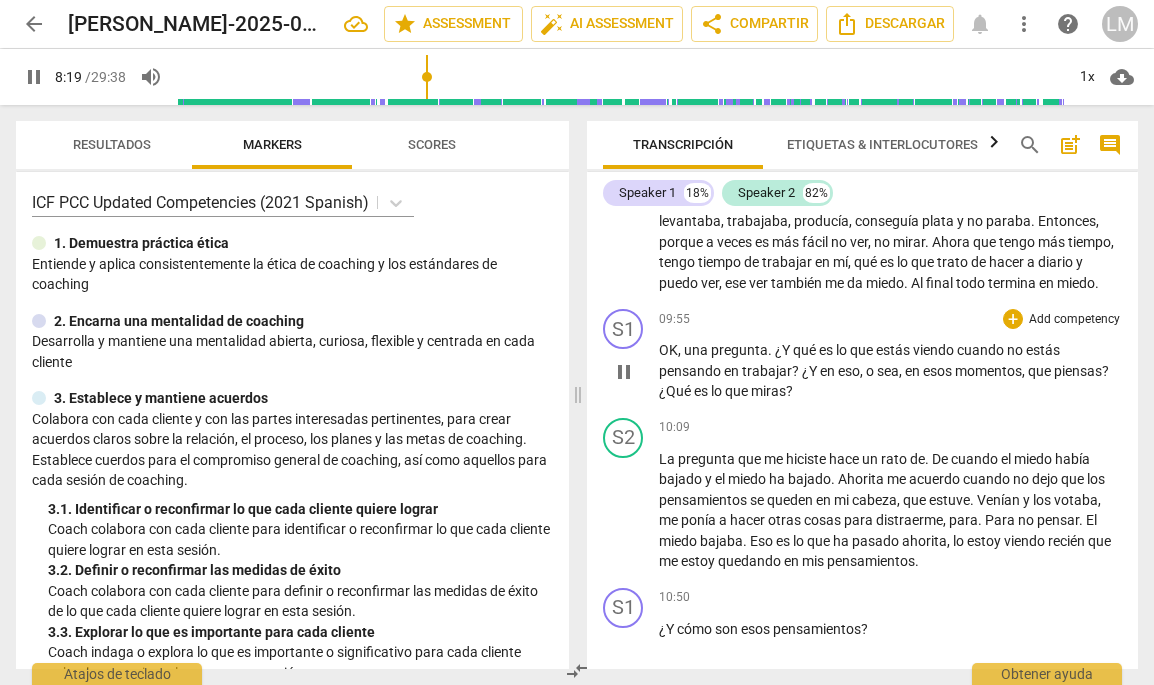 scroll, scrollTop: 2190, scrollLeft: 0, axis: vertical 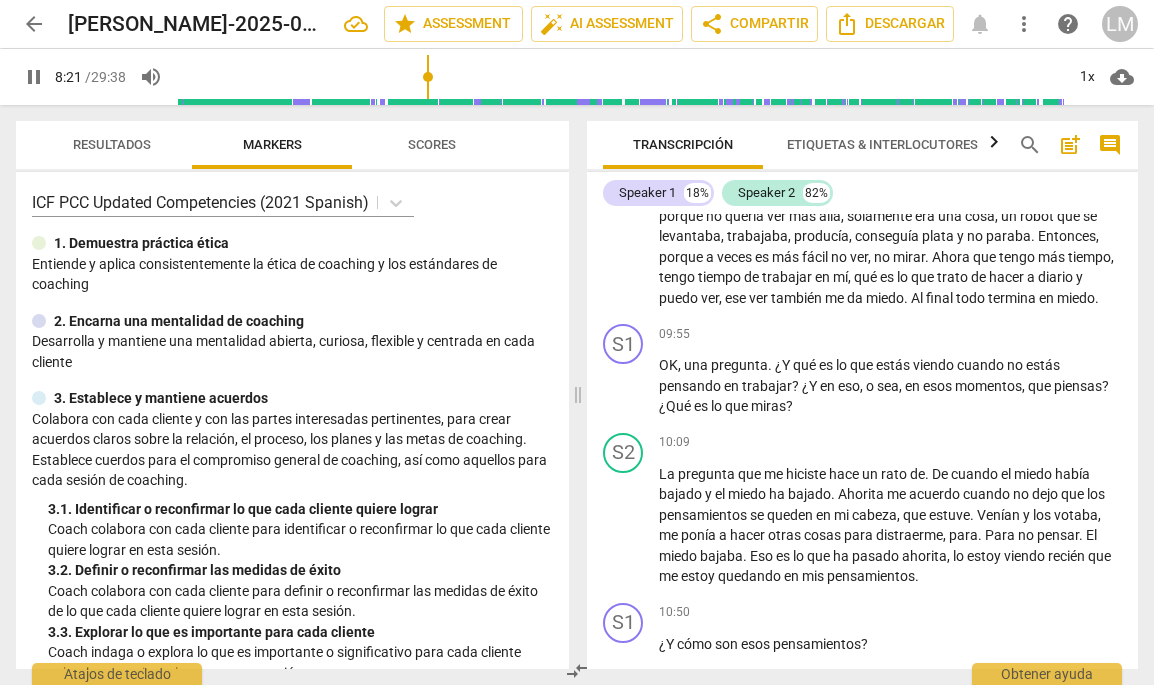 click on "pause" at bounding box center [34, 77] 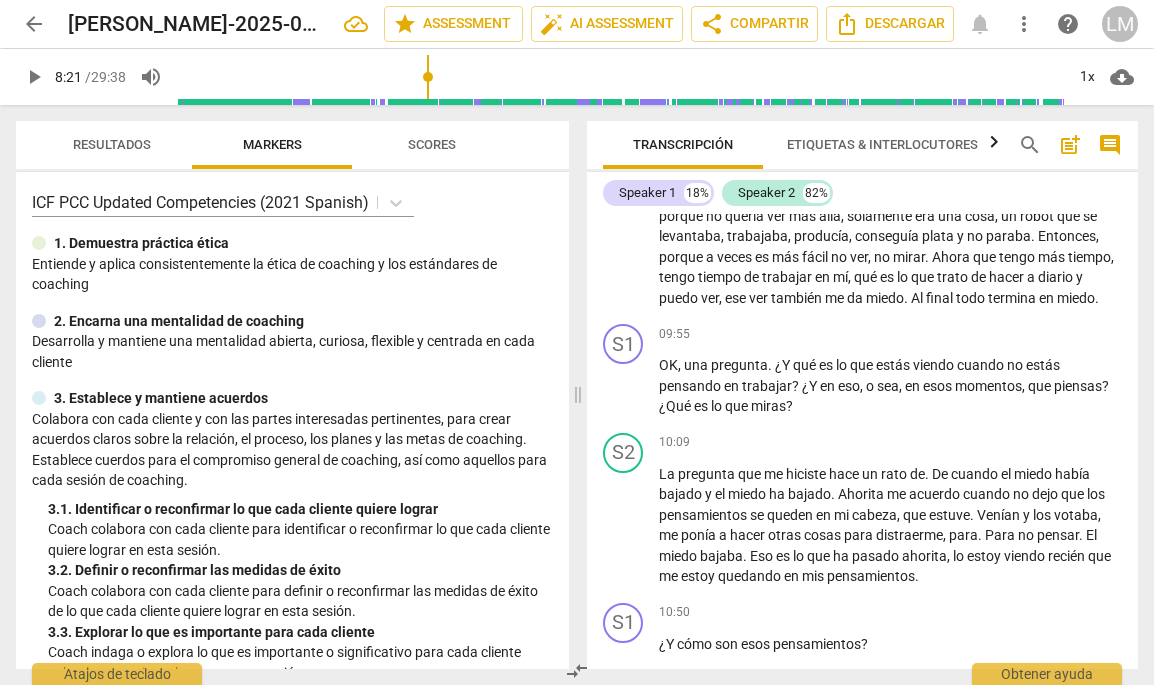 click on "play_arrow" at bounding box center (34, 77) 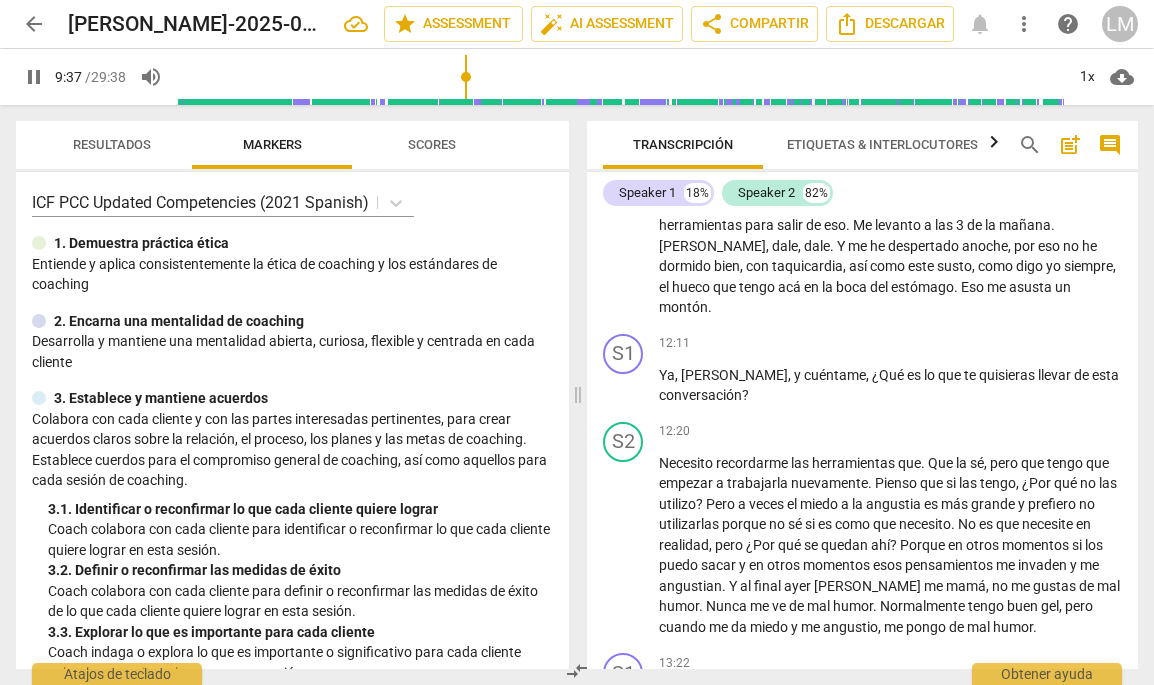scroll, scrollTop: 2891, scrollLeft: 0, axis: vertical 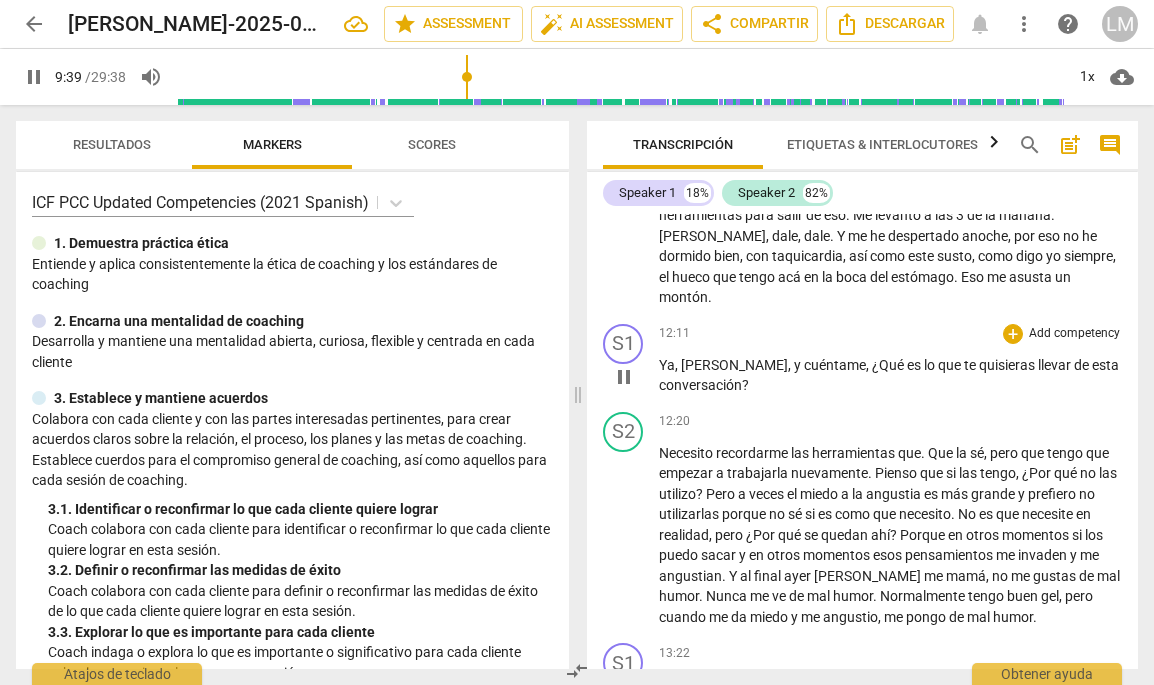 click on "Add competency" at bounding box center [1074, 334] 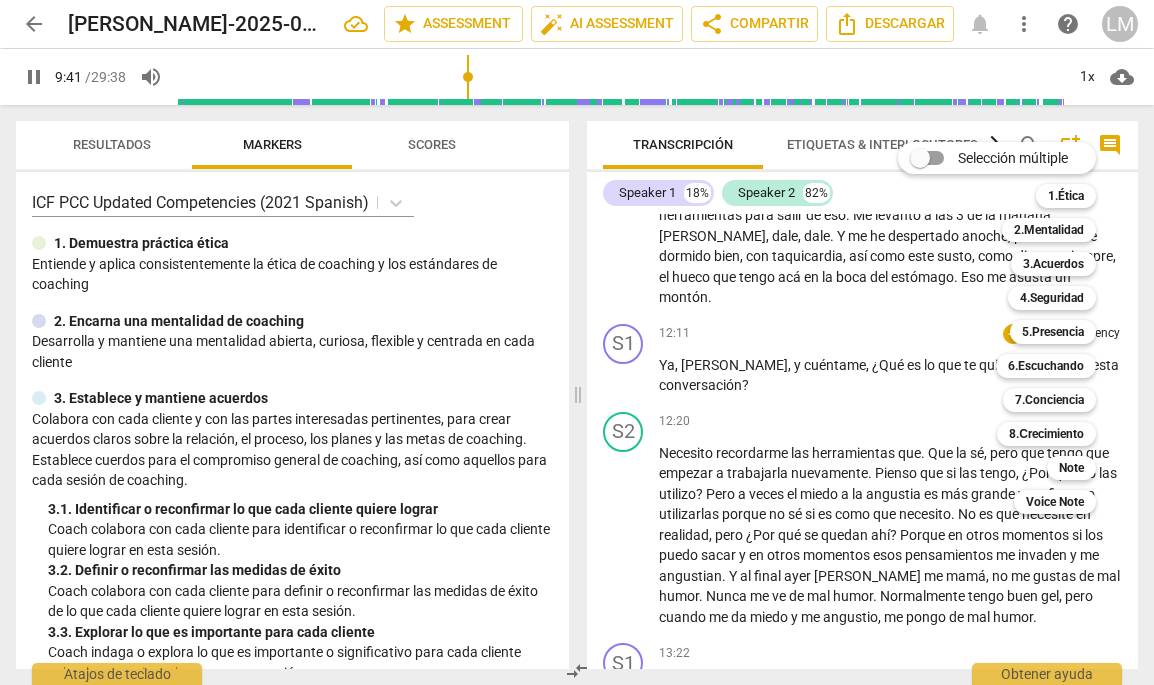 click on "Selección múltiple m 1.Ética 1 2.Mentalidad 2 3.Acuerdos 3 4.Seguridad 4 5.Presencia 5 6.Escuchando 6 7.Conciencia 7 8.Сrecimiento 8 Note 9 Voice Note 0" at bounding box center (1012, 328) 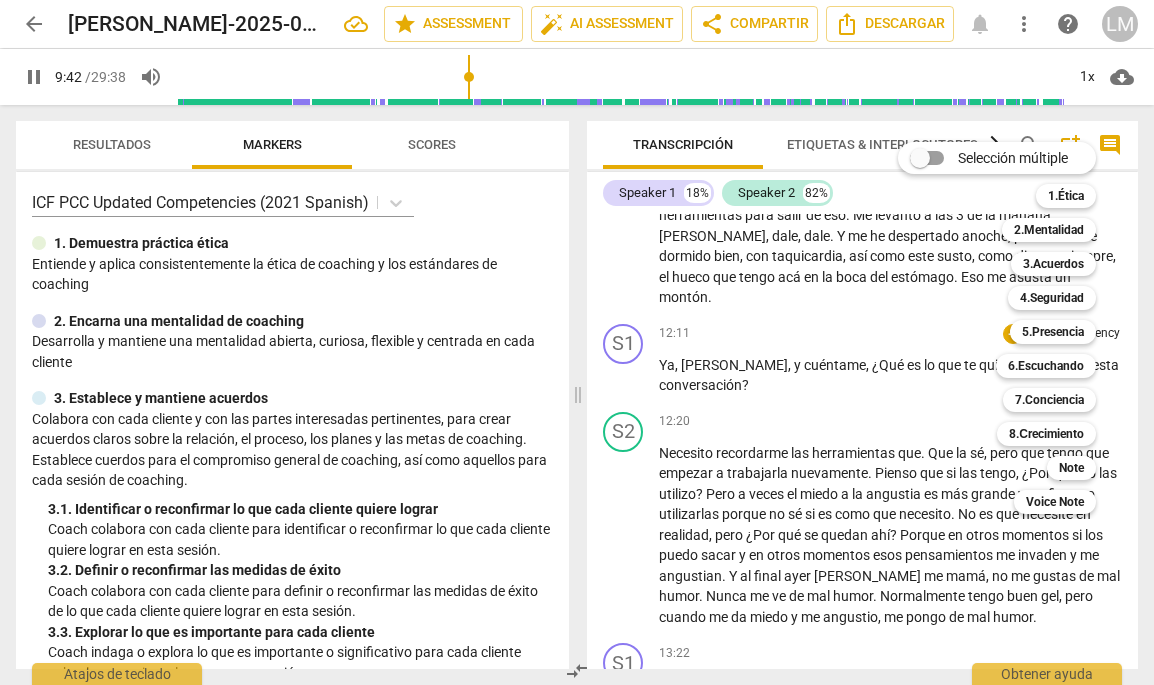 click on "Selección múltiple m 1.Ética 1 2.Mentalidad 2 3.Acuerdos 3 4.Seguridad 4 5.Presencia 5 6.Escuchando 6 7.Conciencia 7 8.Сrecimiento 8 Note 9 Voice Note 0" at bounding box center (1012, 328) 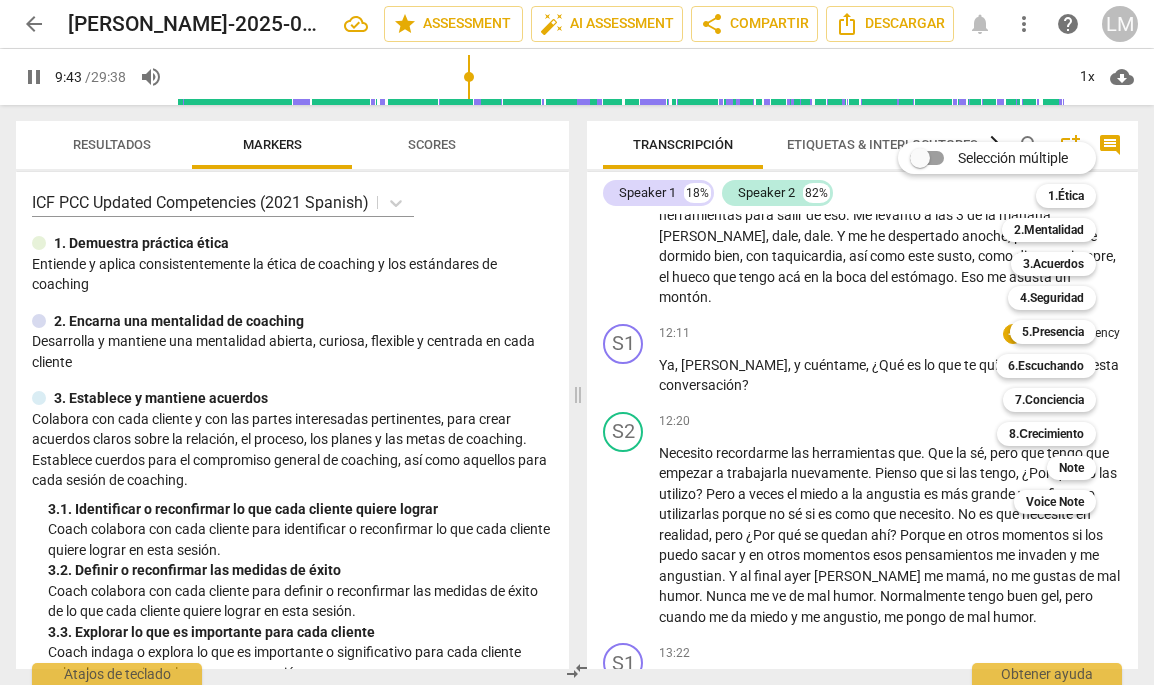 click at bounding box center [577, 342] 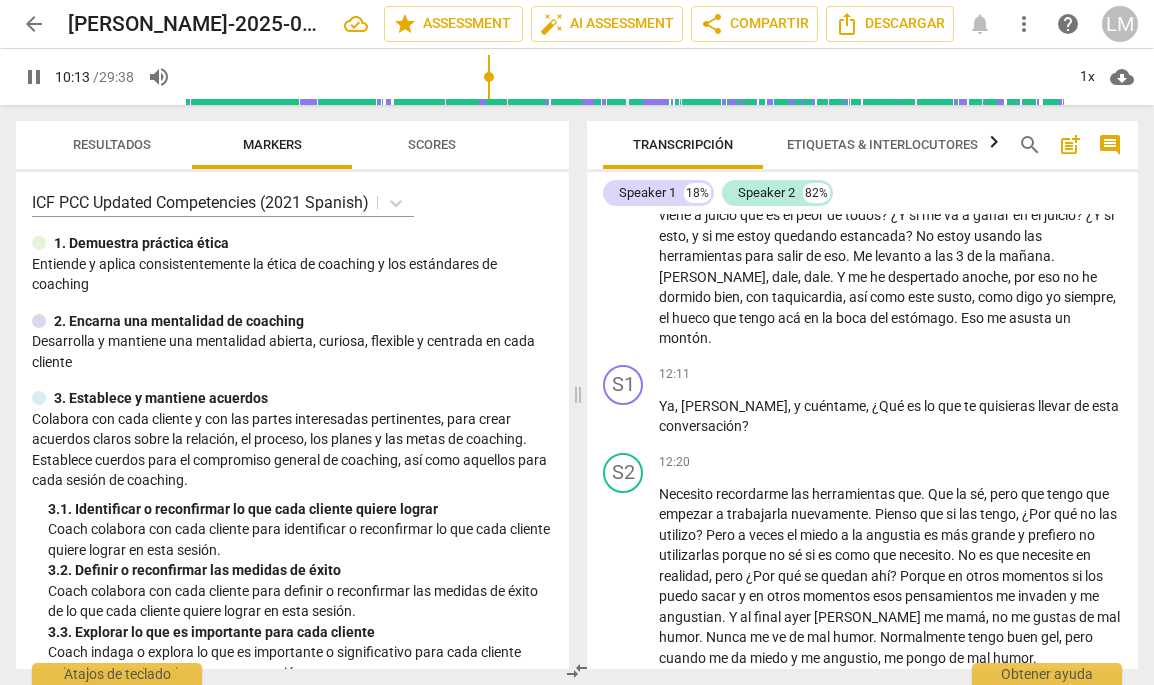 scroll, scrollTop: 2905, scrollLeft: 0, axis: vertical 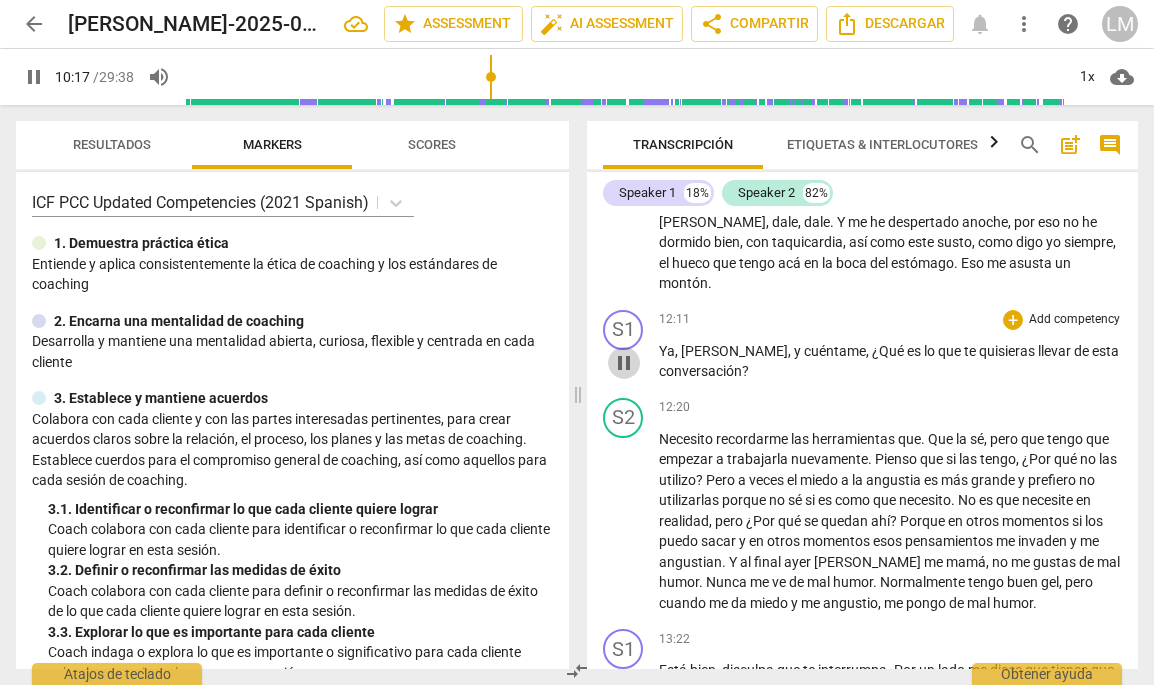 click on "pause" at bounding box center [624, 363] 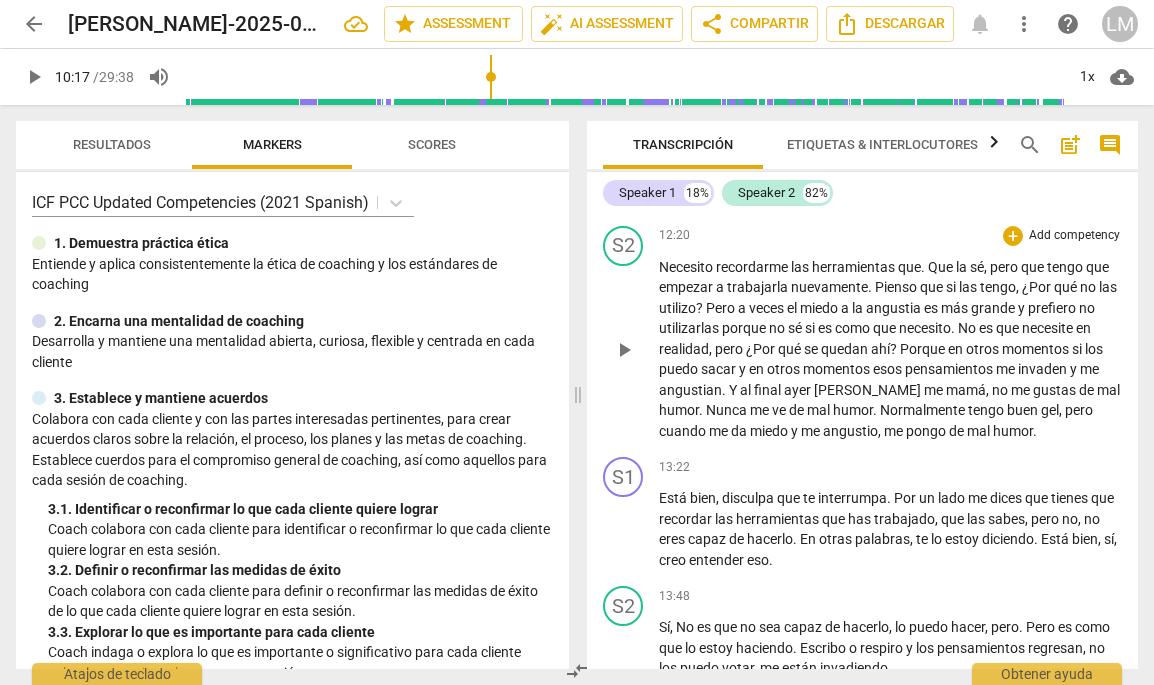 scroll, scrollTop: 3100, scrollLeft: 0, axis: vertical 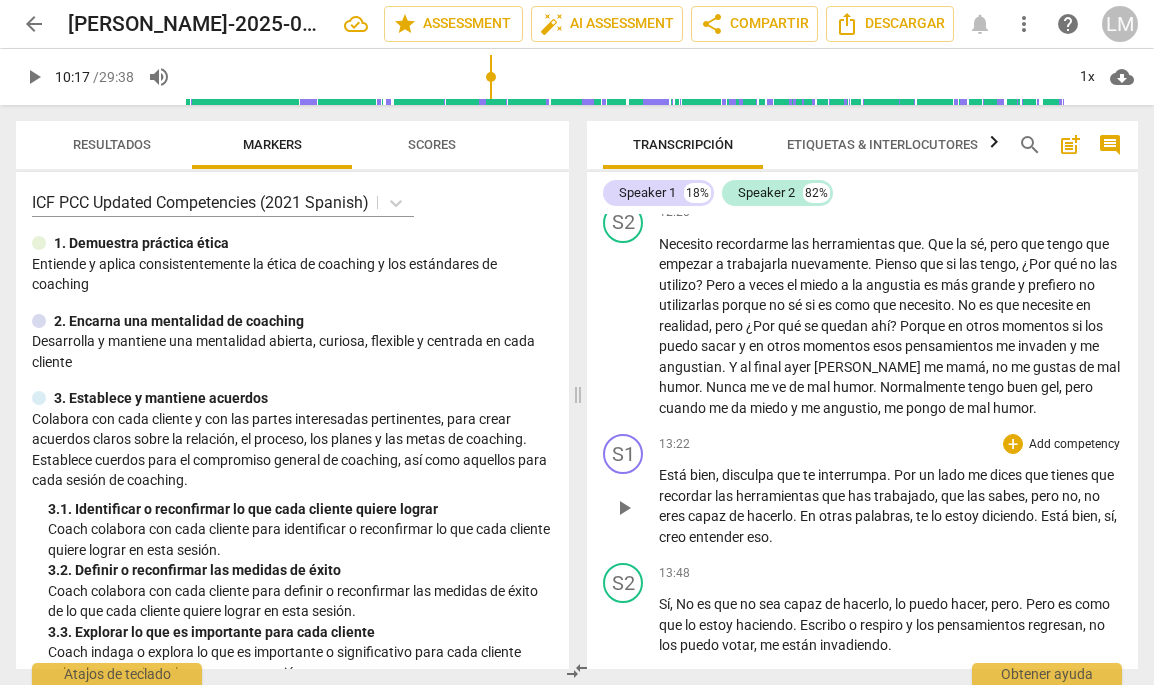 click on "play_arrow" at bounding box center [624, 508] 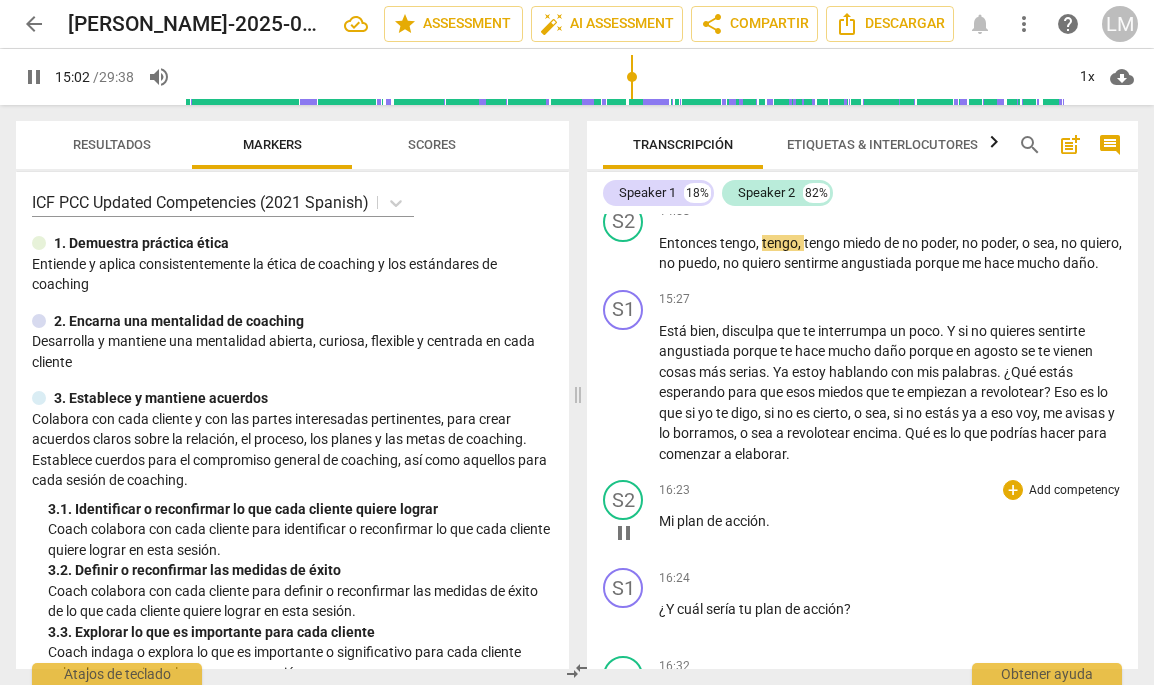 scroll, scrollTop: 3933, scrollLeft: 0, axis: vertical 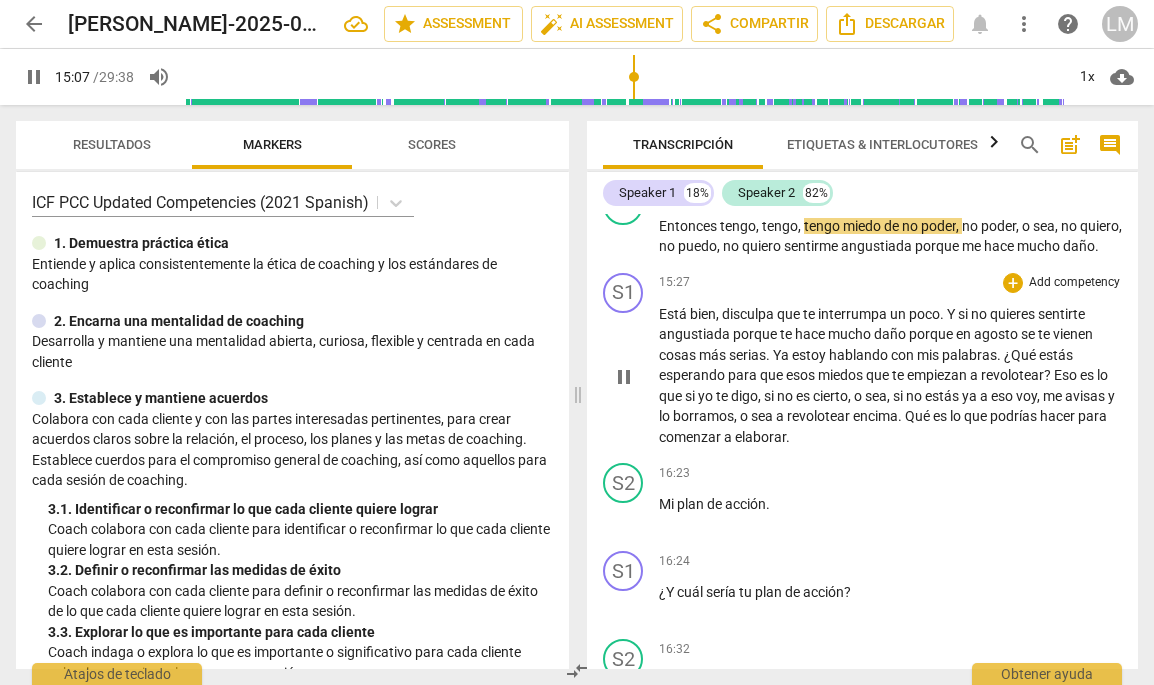 click on "pause" at bounding box center (624, 377) 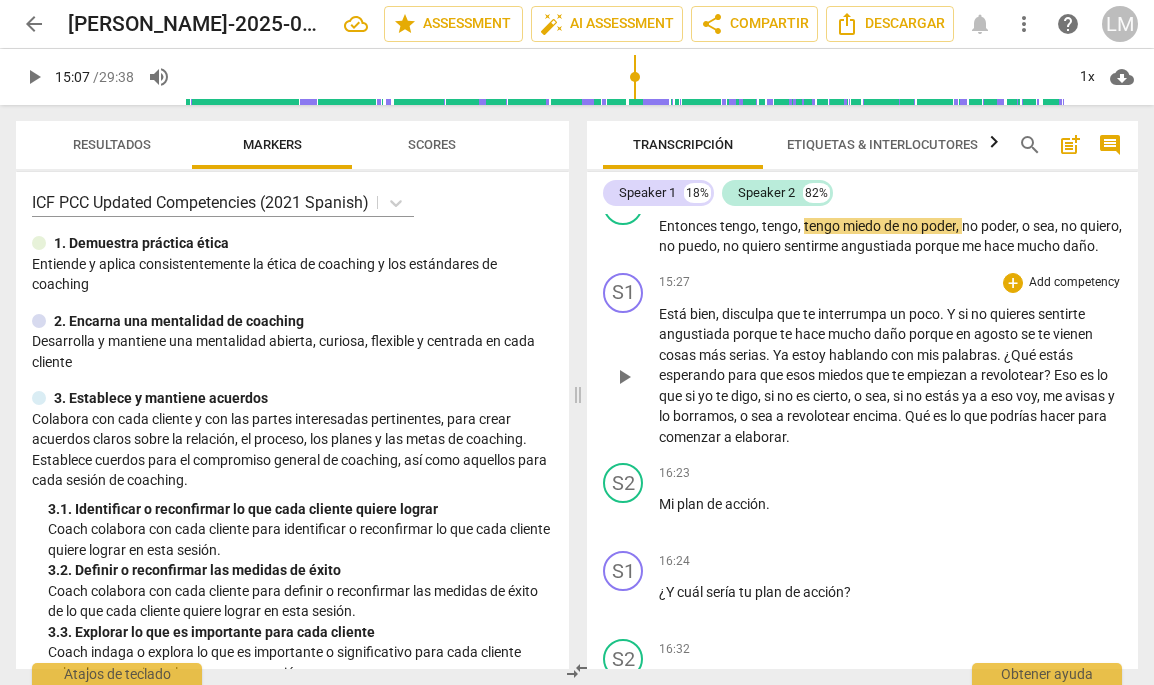 click on "esperando" at bounding box center (693, 375) 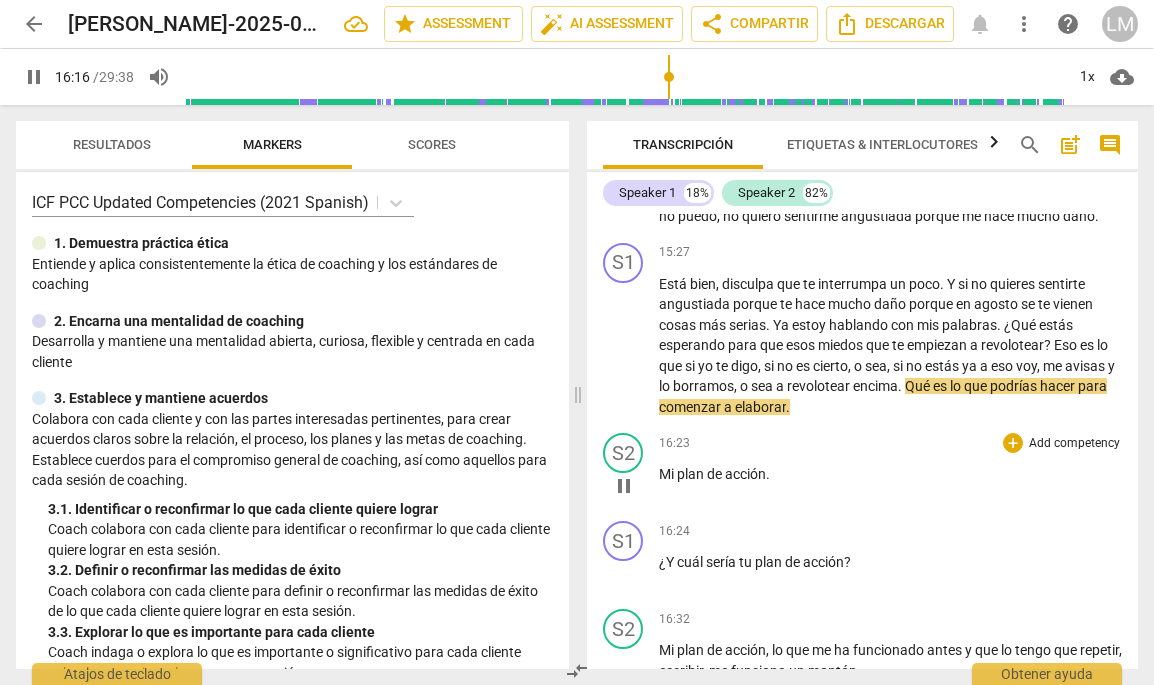 scroll, scrollTop: 3964, scrollLeft: 0, axis: vertical 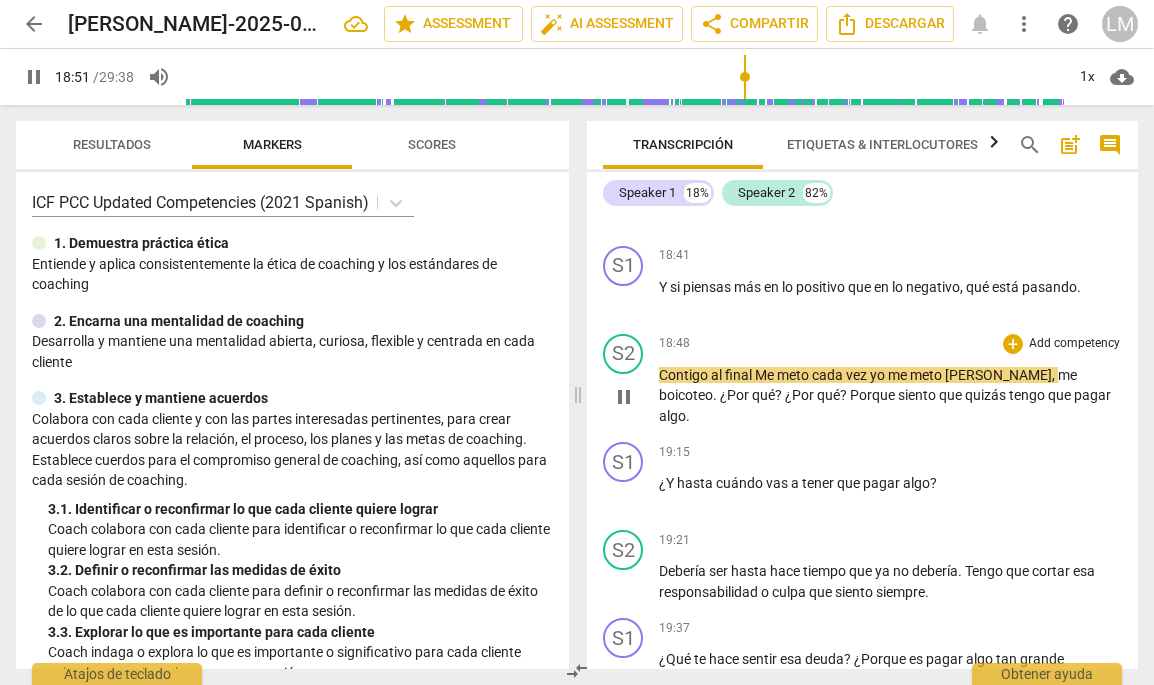 click on "Contigo" at bounding box center (685, 375) 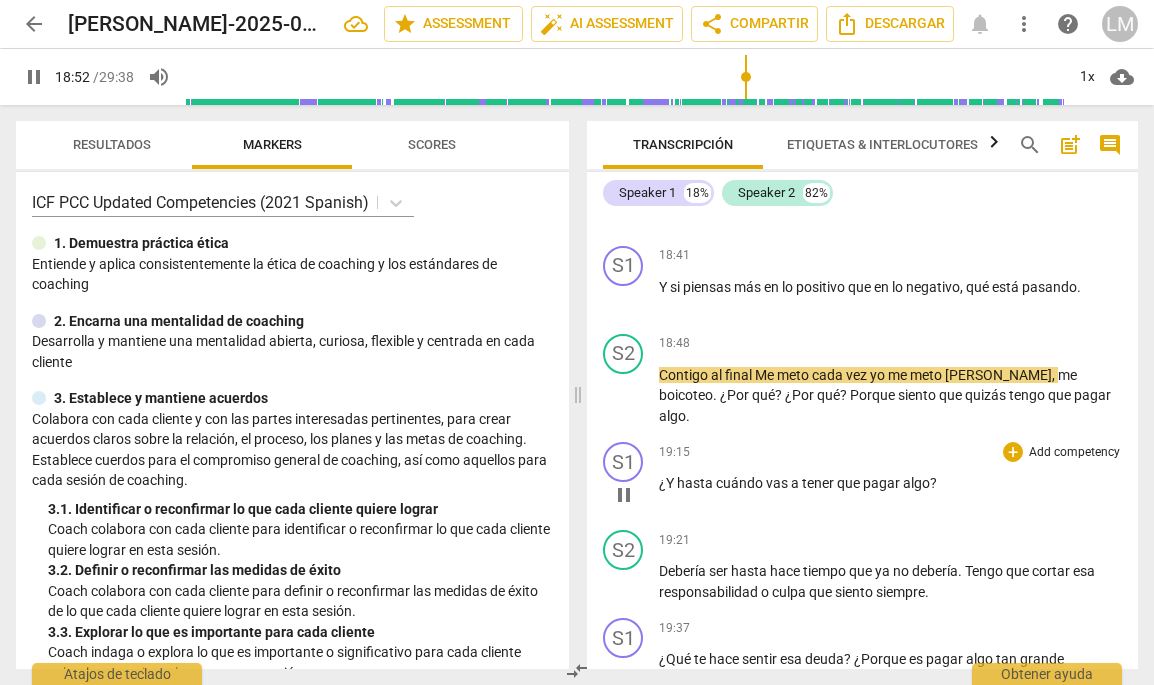 click on "19:15 + Add competency keyboard_arrow_right" at bounding box center (890, 452) 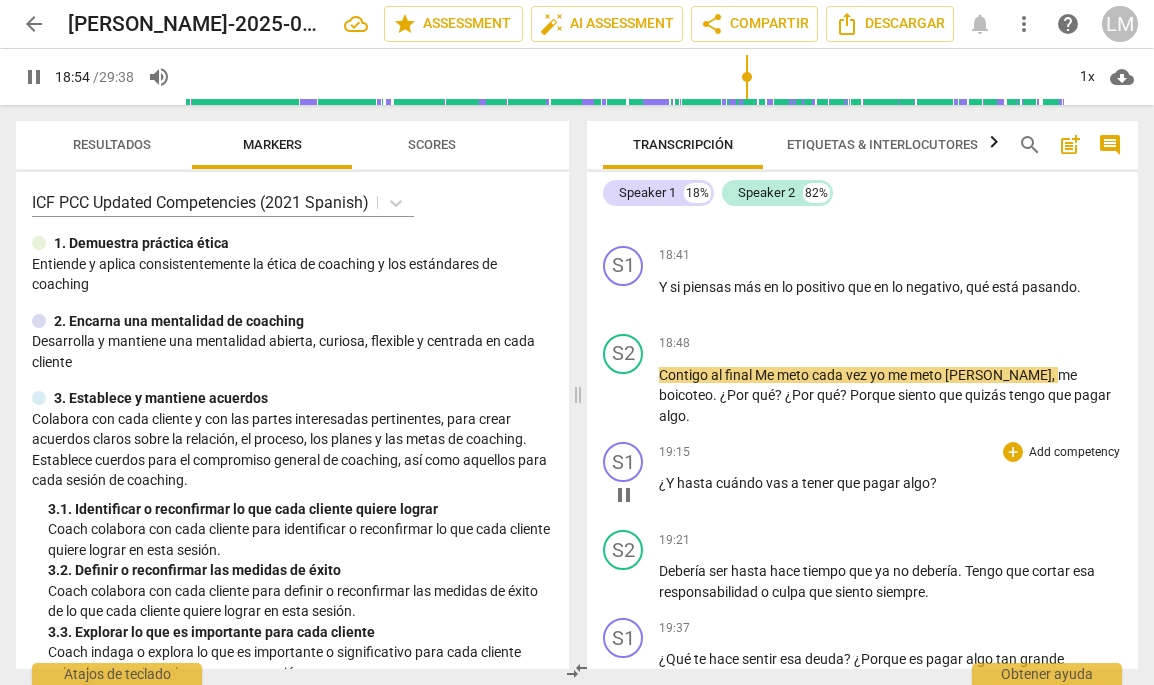 click on "19:15 + Add competency keyboard_arrow_right" at bounding box center [890, 452] 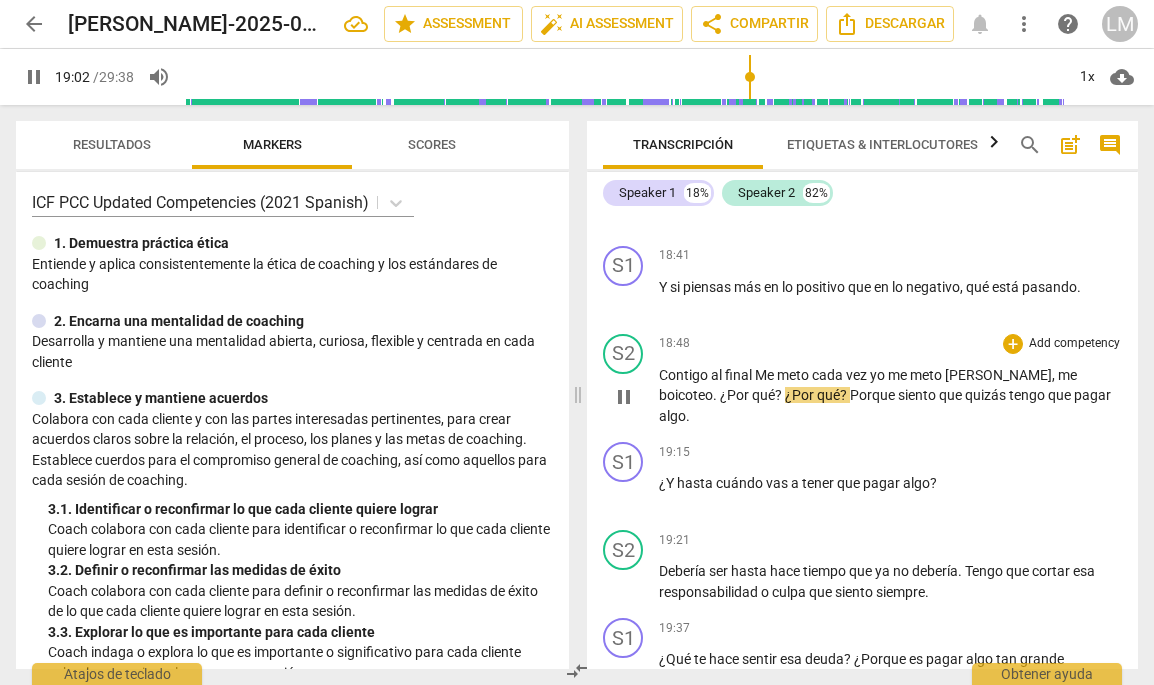 click on "[PERSON_NAME]" at bounding box center [998, 375] 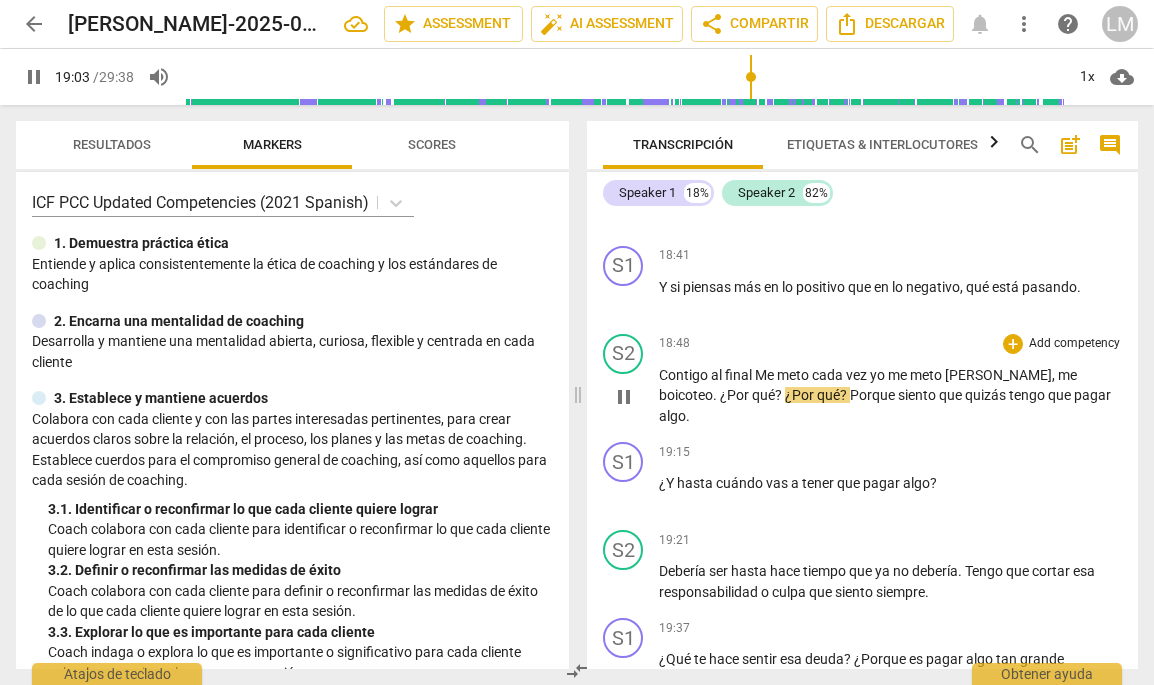type on "1144" 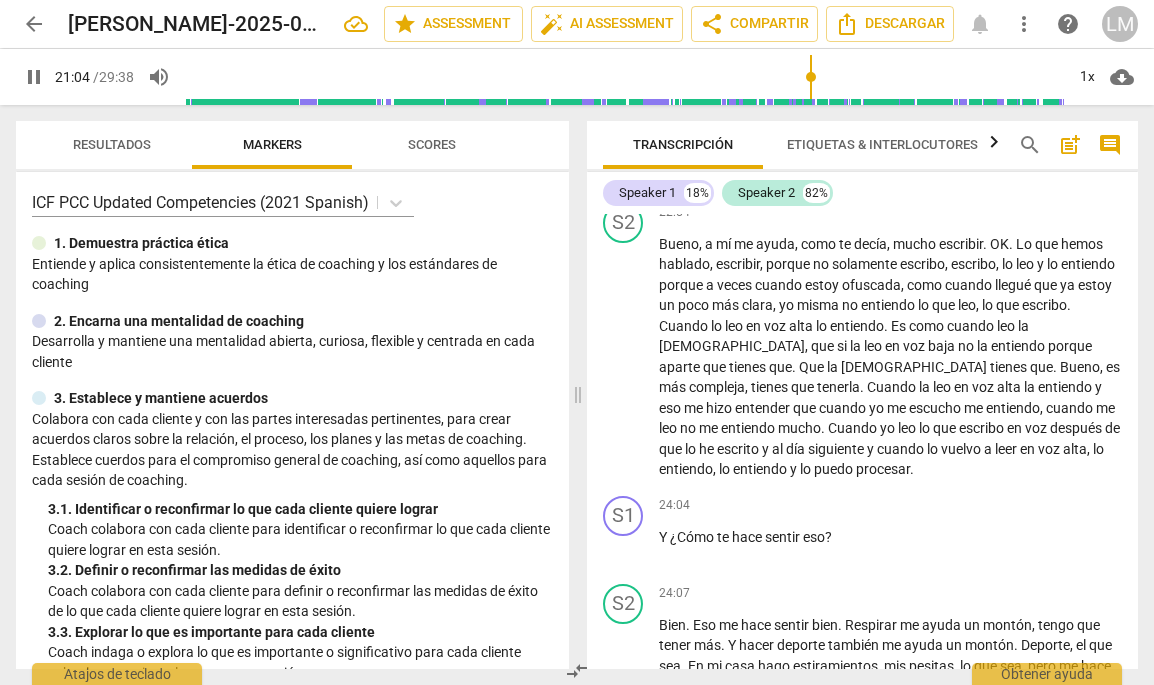 scroll, scrollTop: 6879, scrollLeft: 0, axis: vertical 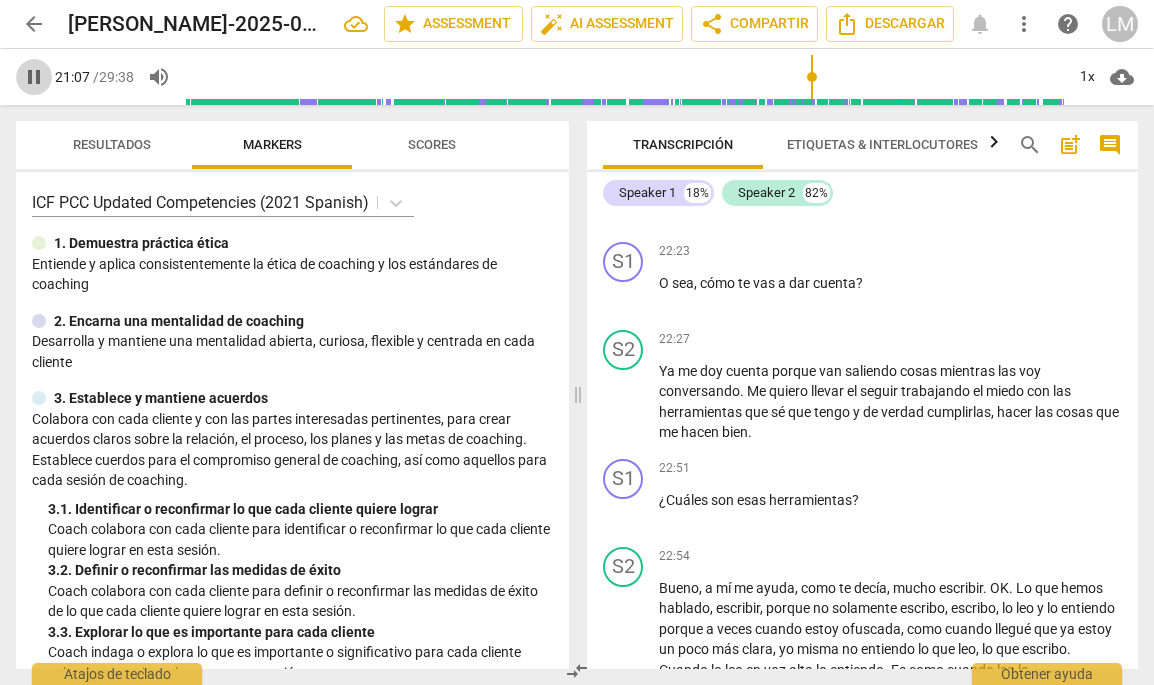 click on "pause" at bounding box center [34, 77] 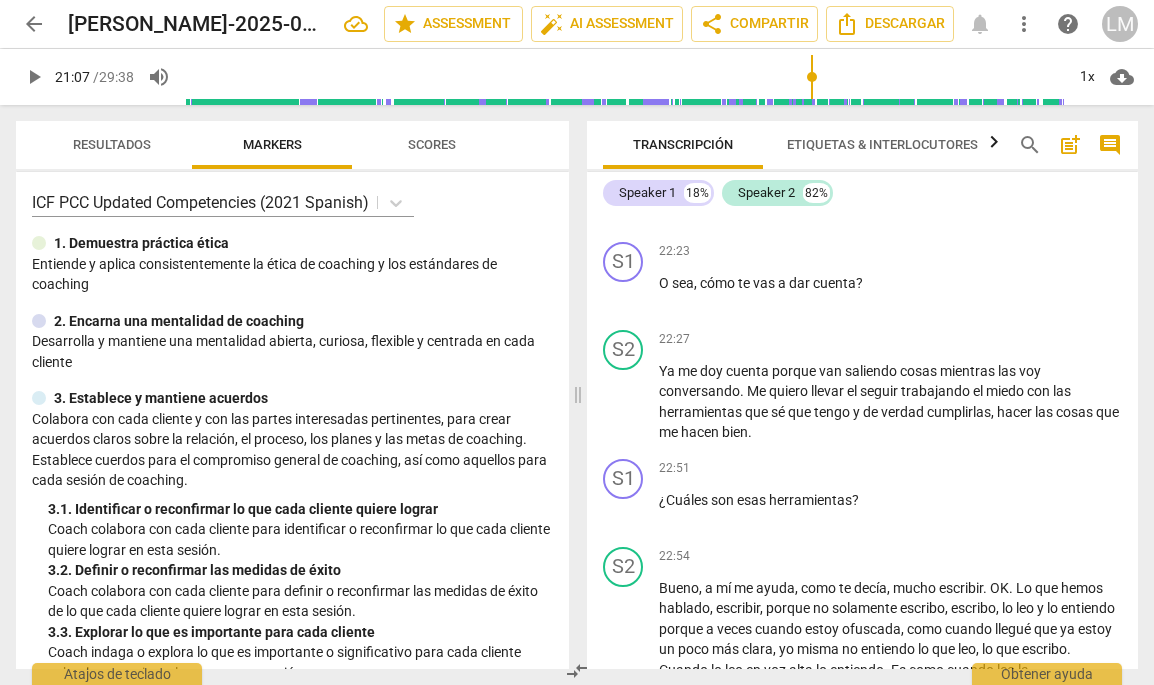 click on "play_arrow" at bounding box center (34, 77) 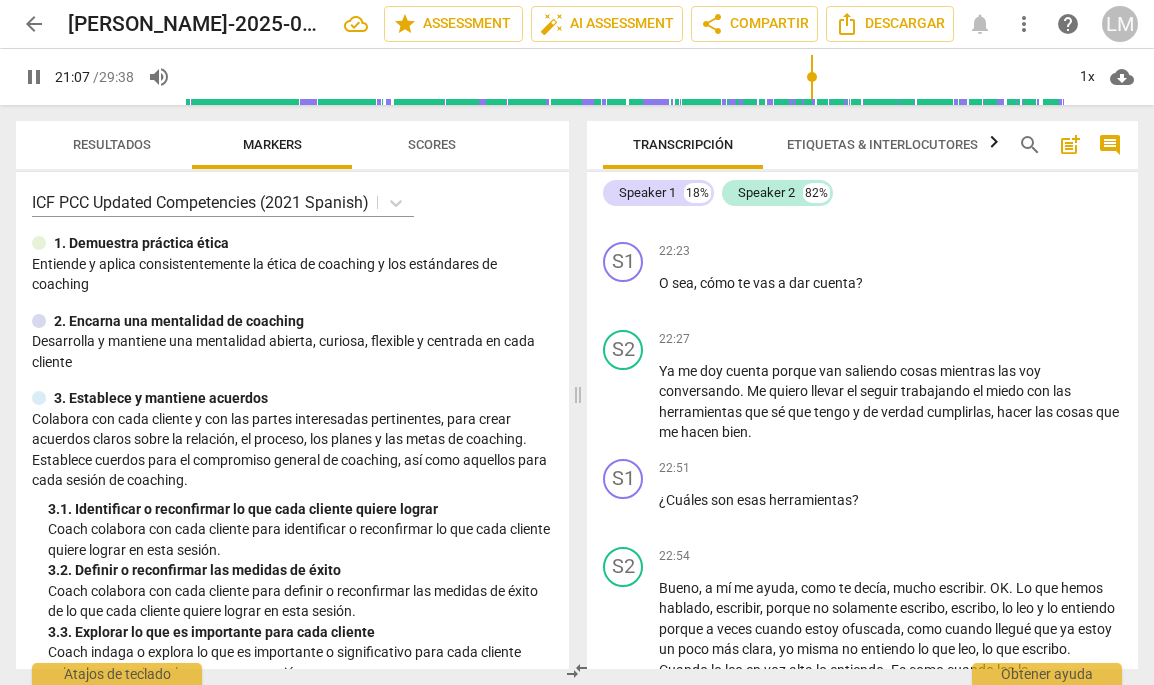 scroll, scrollTop: 6290, scrollLeft: 0, axis: vertical 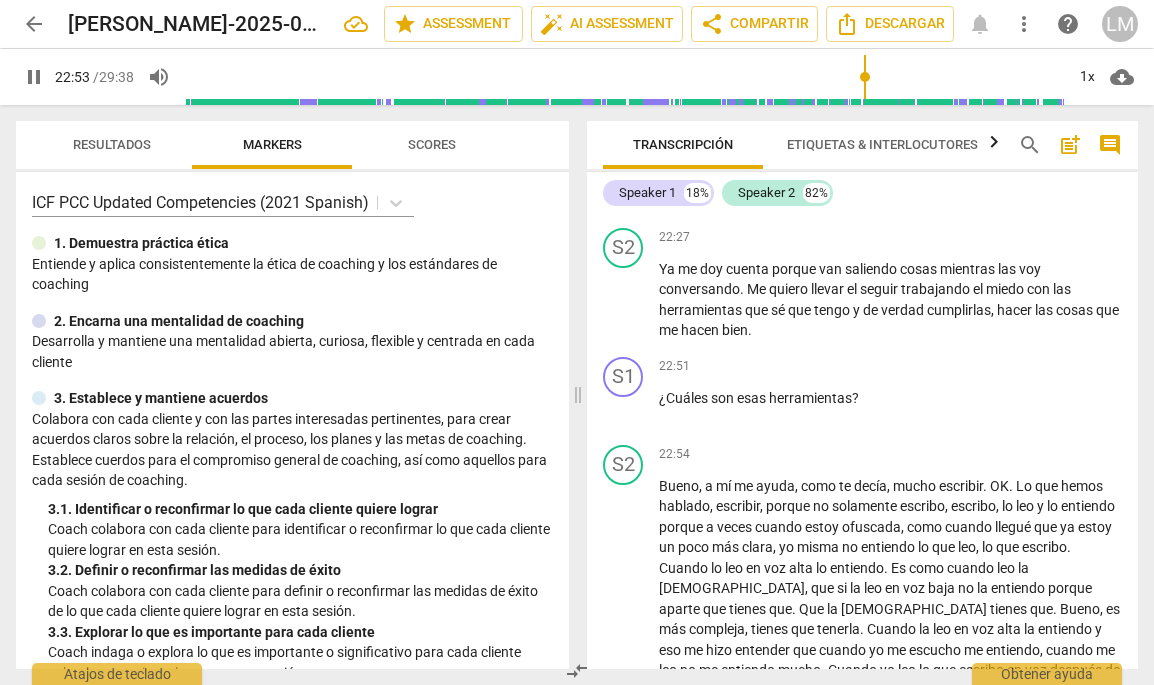 click on "pause" at bounding box center [34, 77] 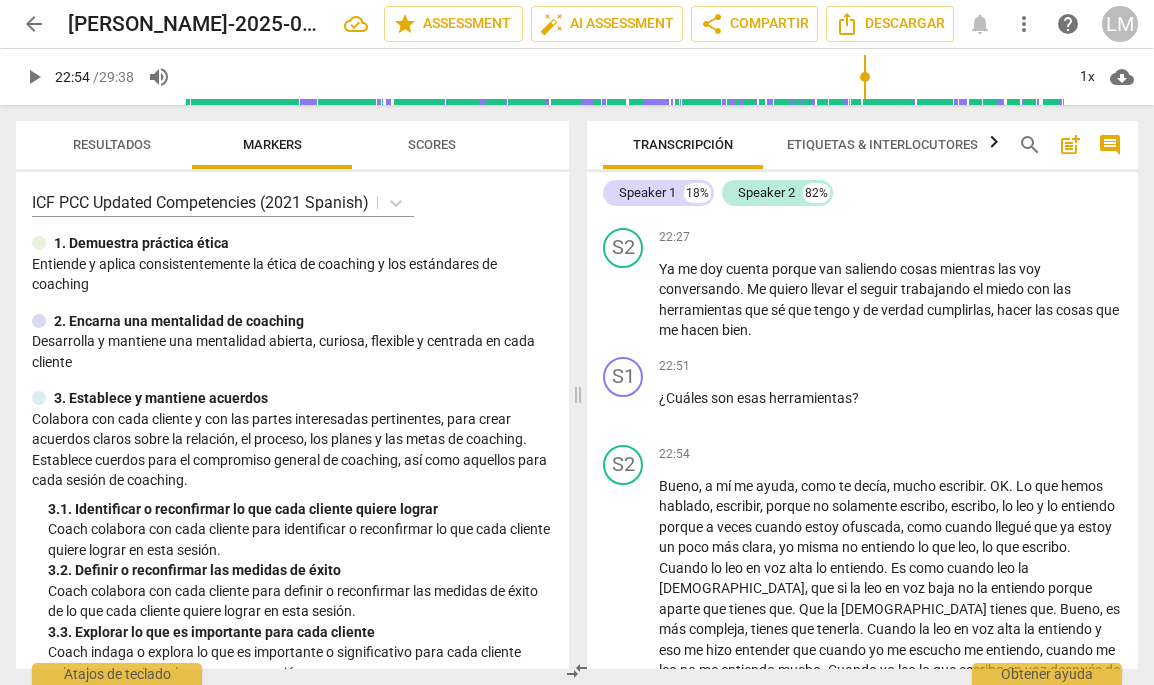type on "1374" 